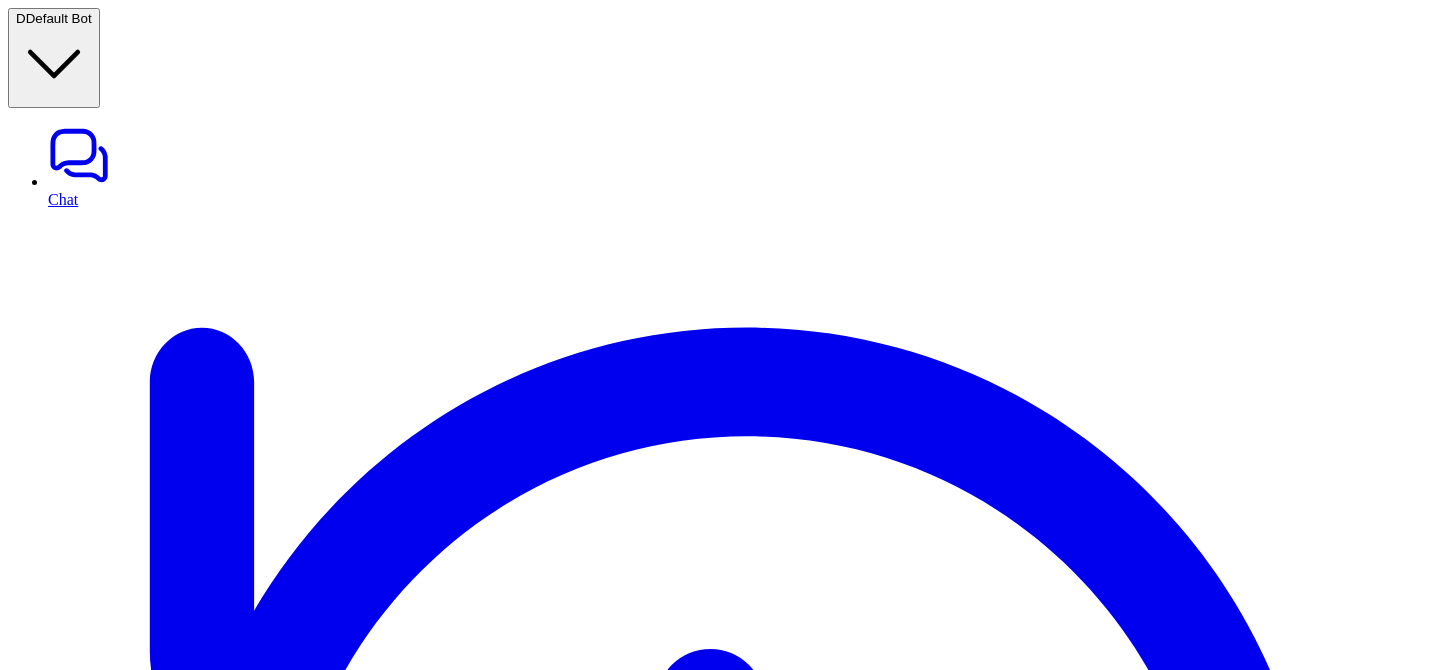 scroll, scrollTop: 0, scrollLeft: 0, axis: both 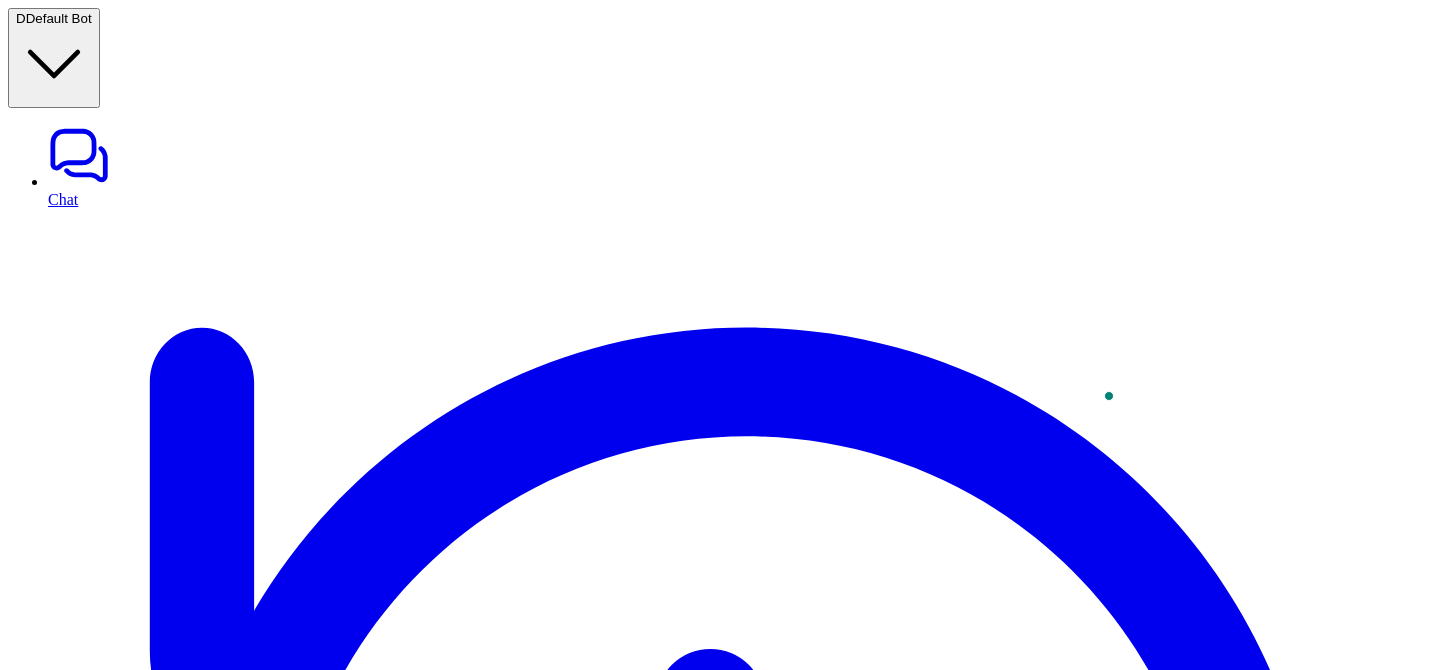 type on "*******" 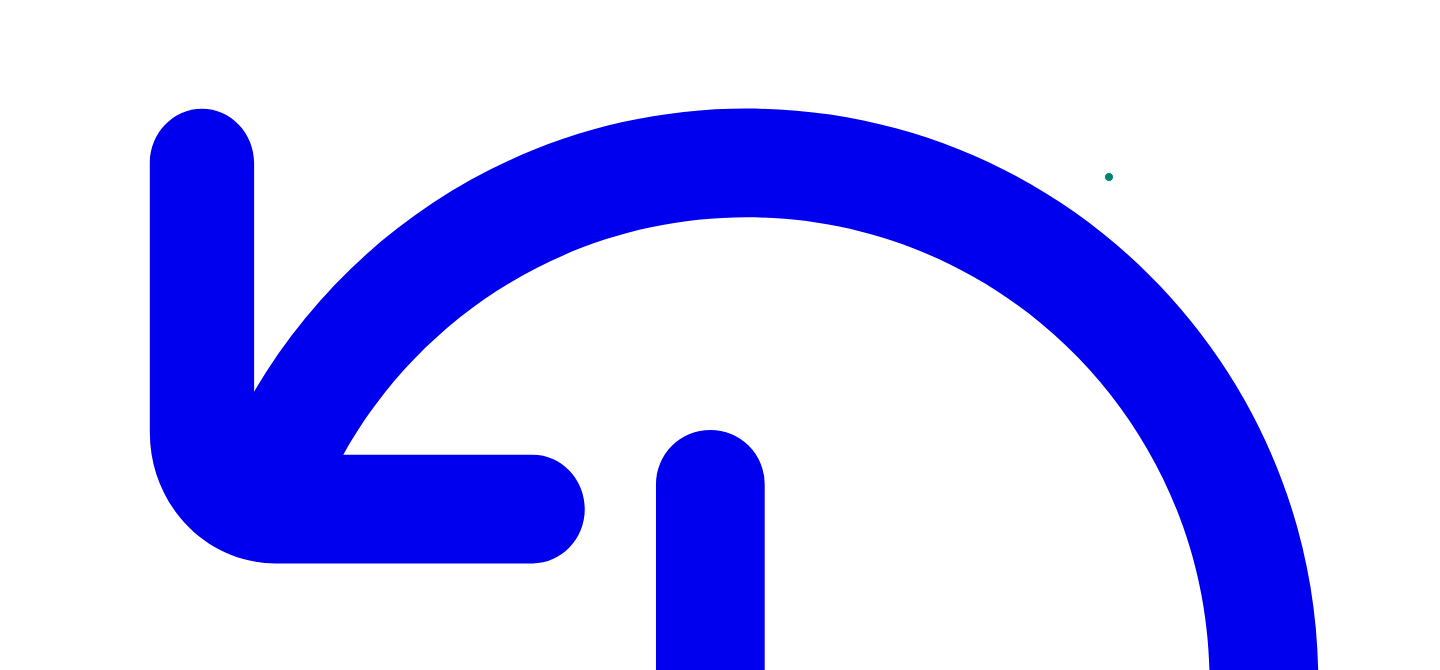 scroll, scrollTop: 228, scrollLeft: 0, axis: vertical 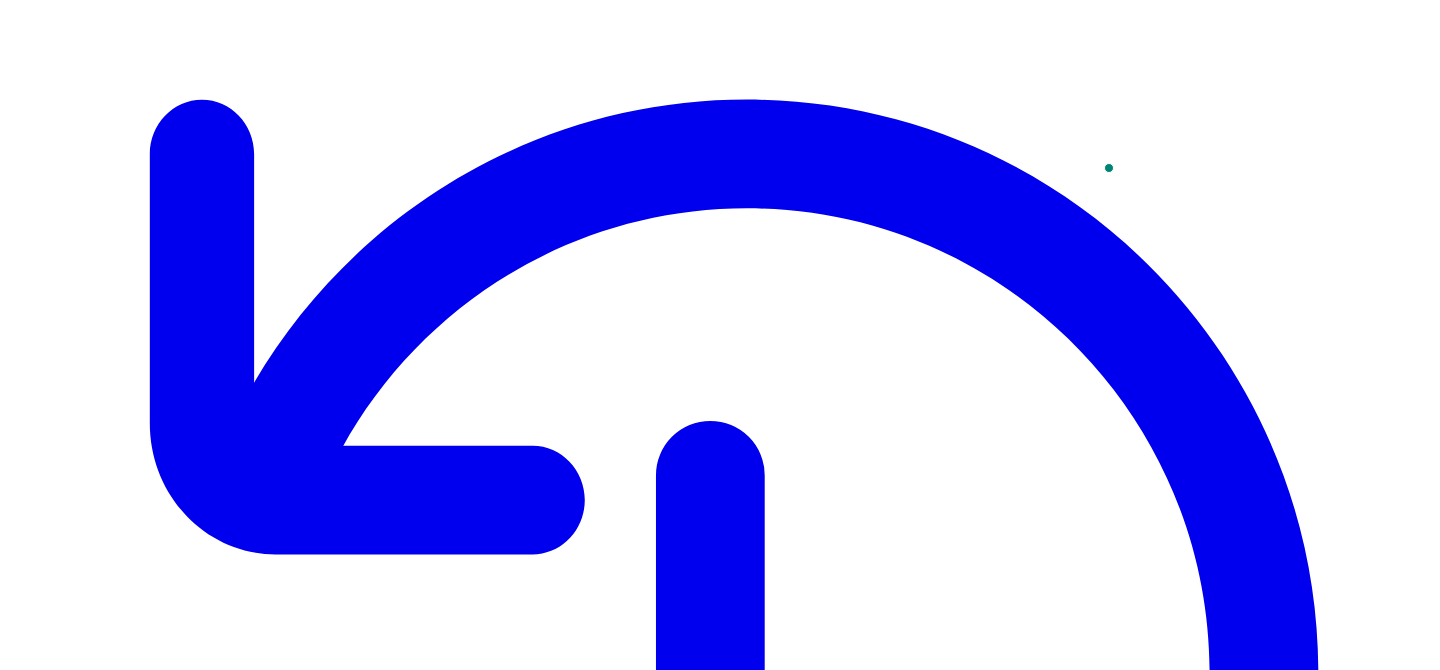 type on "**********" 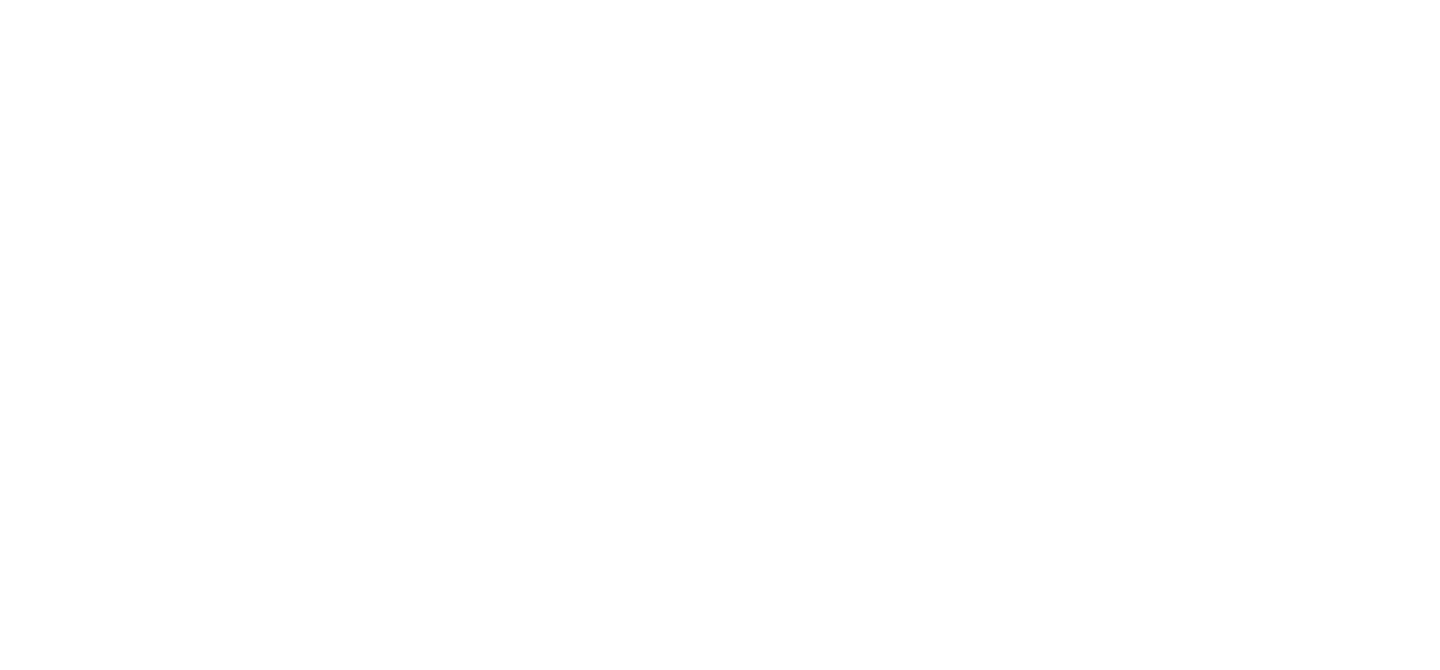scroll, scrollTop: 0, scrollLeft: 0, axis: both 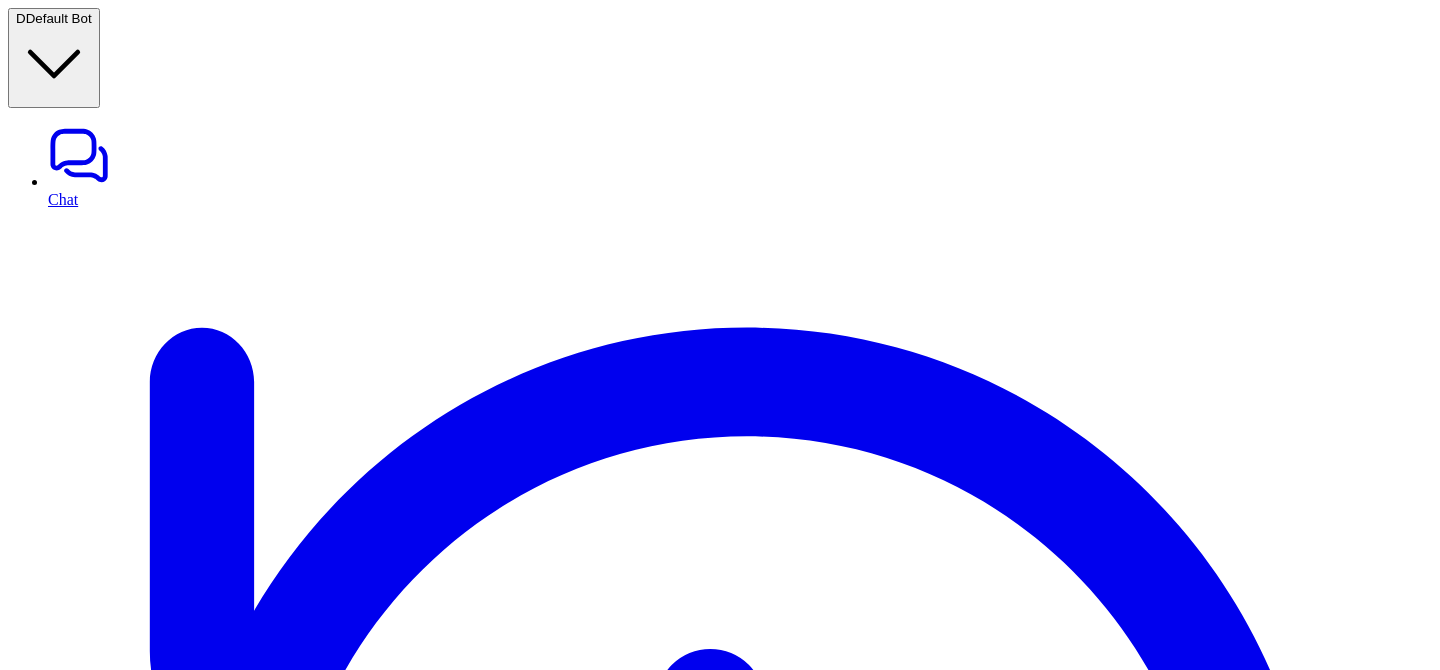 click on "Paying customers are limited to   3000  tickets per run —   contact support   if you need more Choose the types of tickets that should be trained on Learn how to construct a valid search query in the help docs. Read help docs Preview sample Advanced prompt filter (optional) Note that this prompt needs to be crafted carefully and you should proceed with caution." at bounding box center (720, 13013) 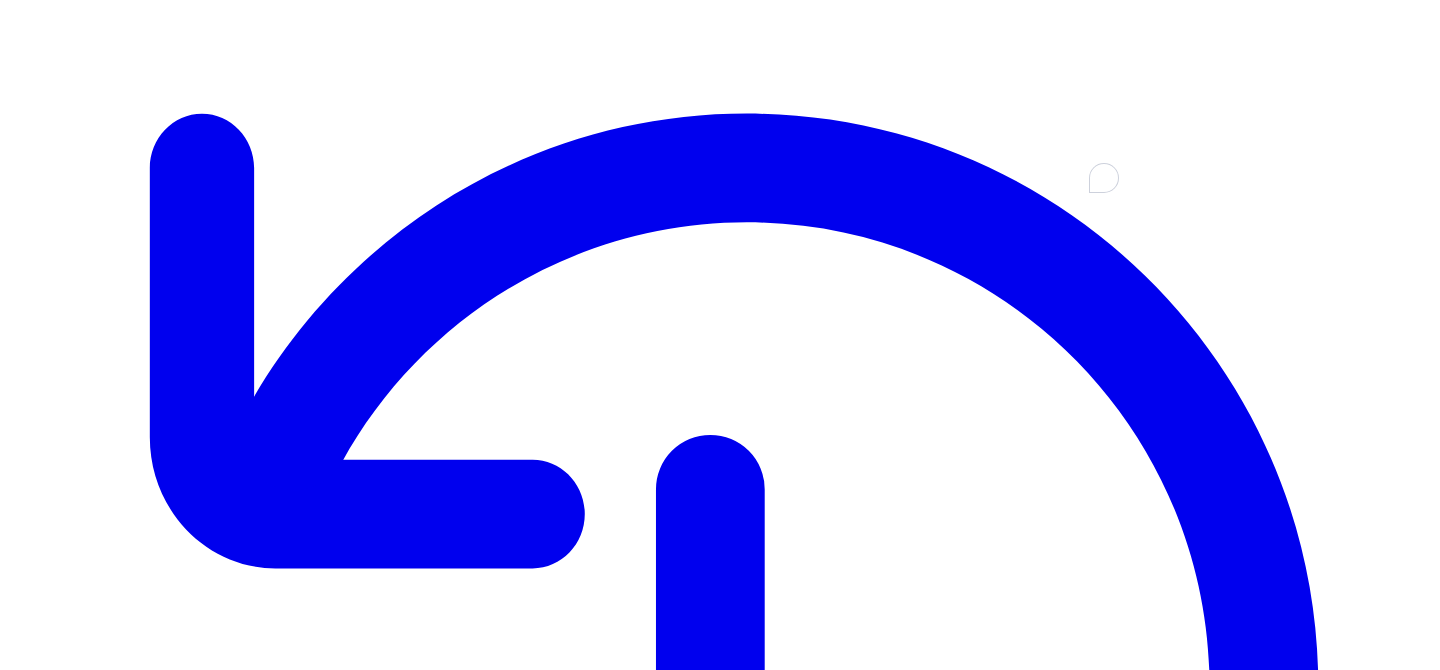 scroll, scrollTop: 213, scrollLeft: 0, axis: vertical 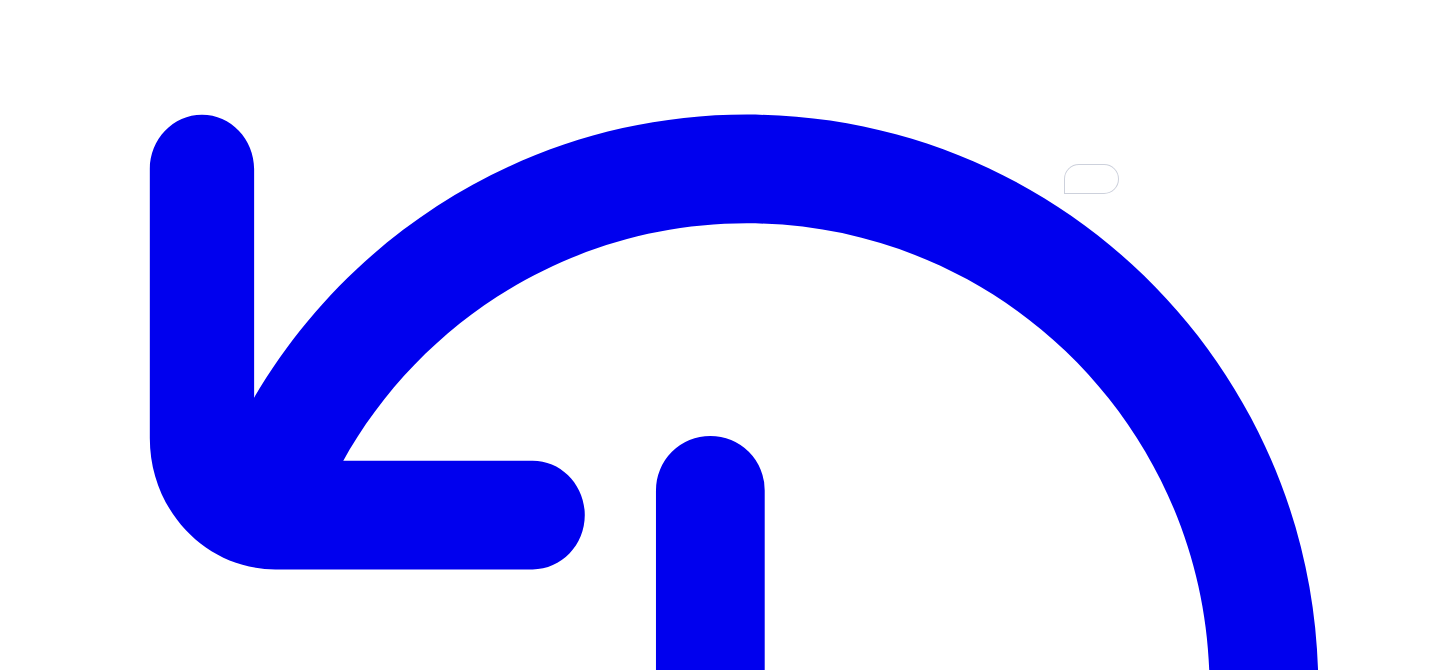 type on "*" 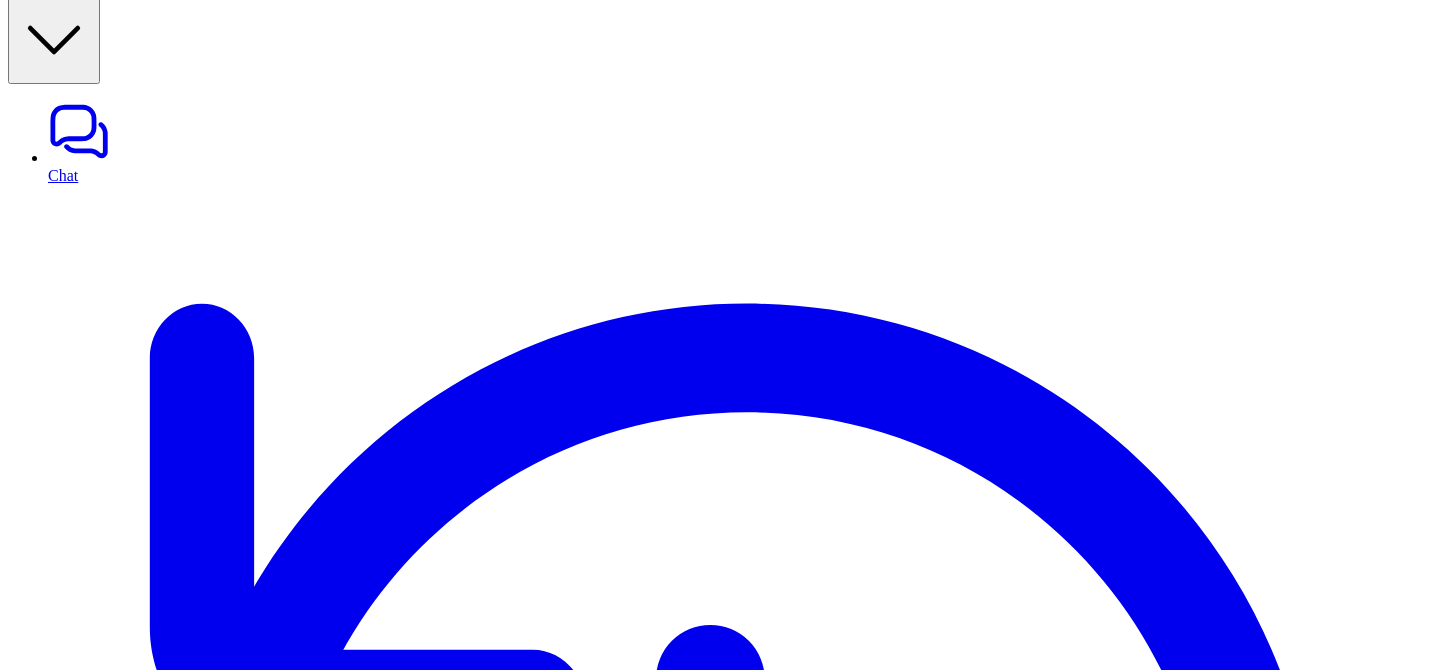 scroll, scrollTop: 29, scrollLeft: 0, axis: vertical 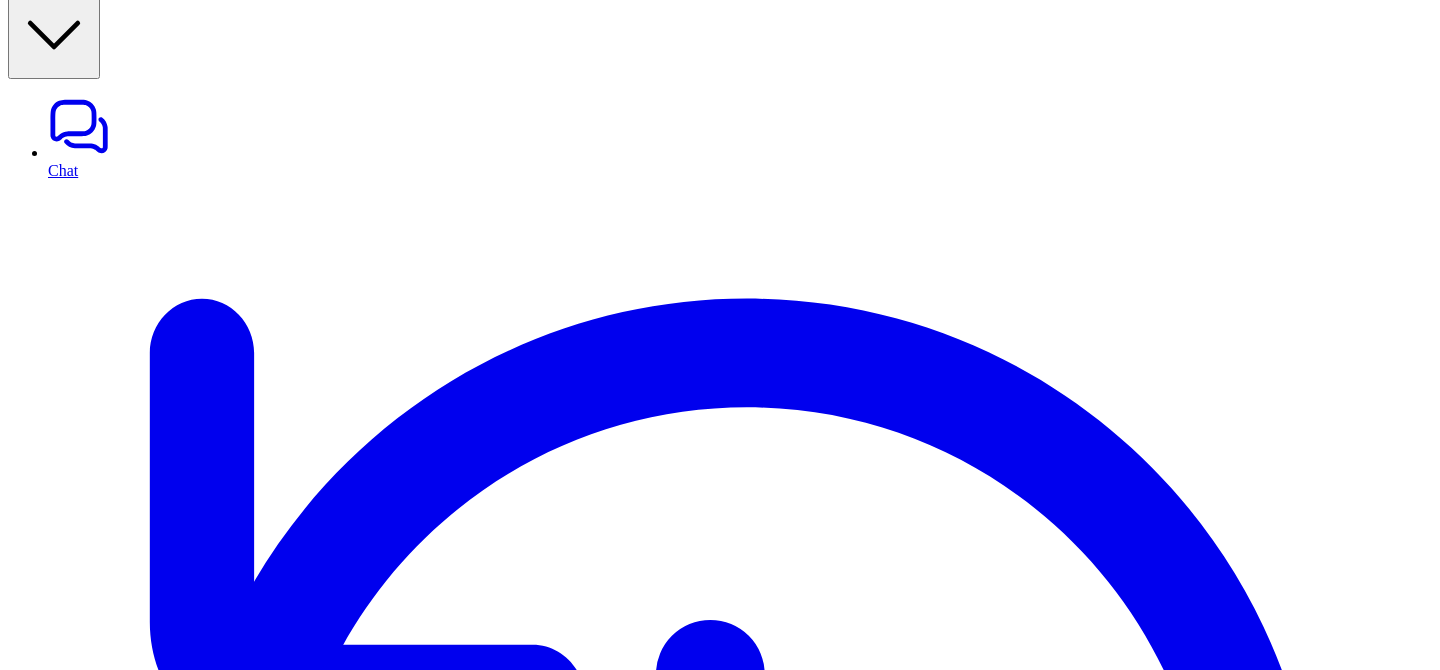 click at bounding box center (85, 13031) 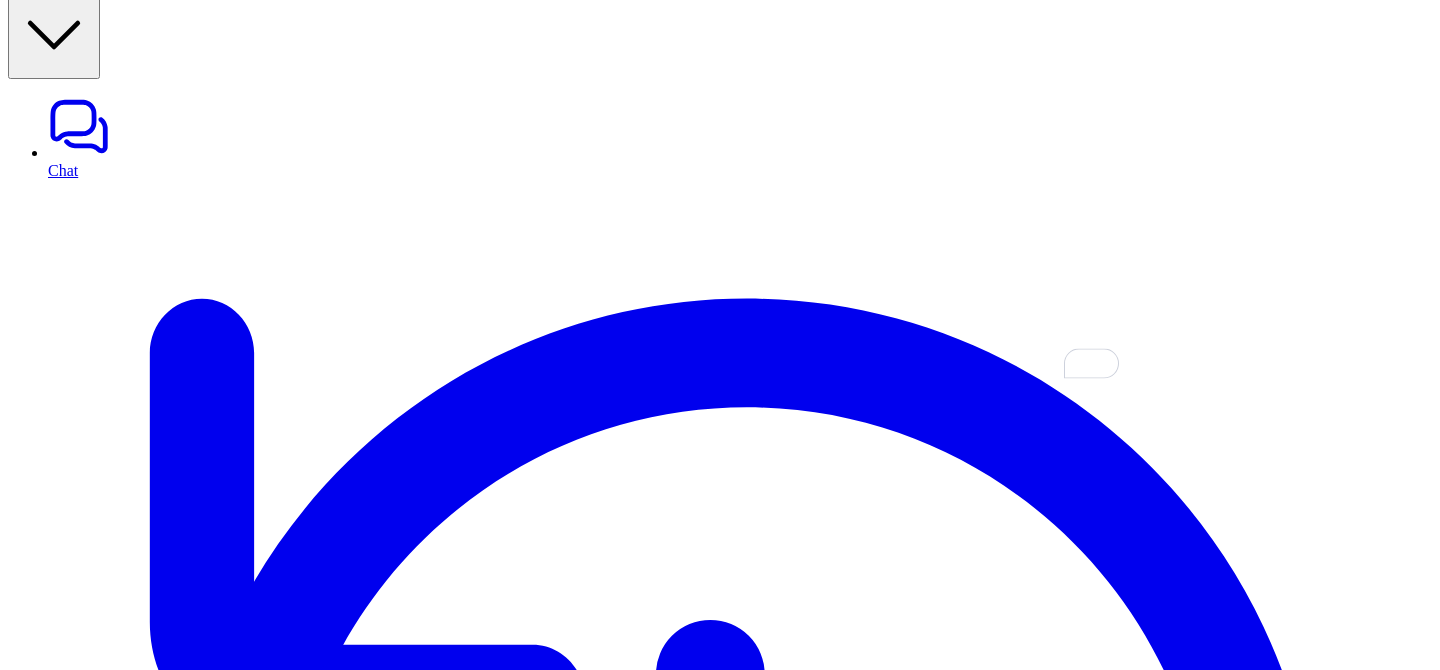 type on "**********" 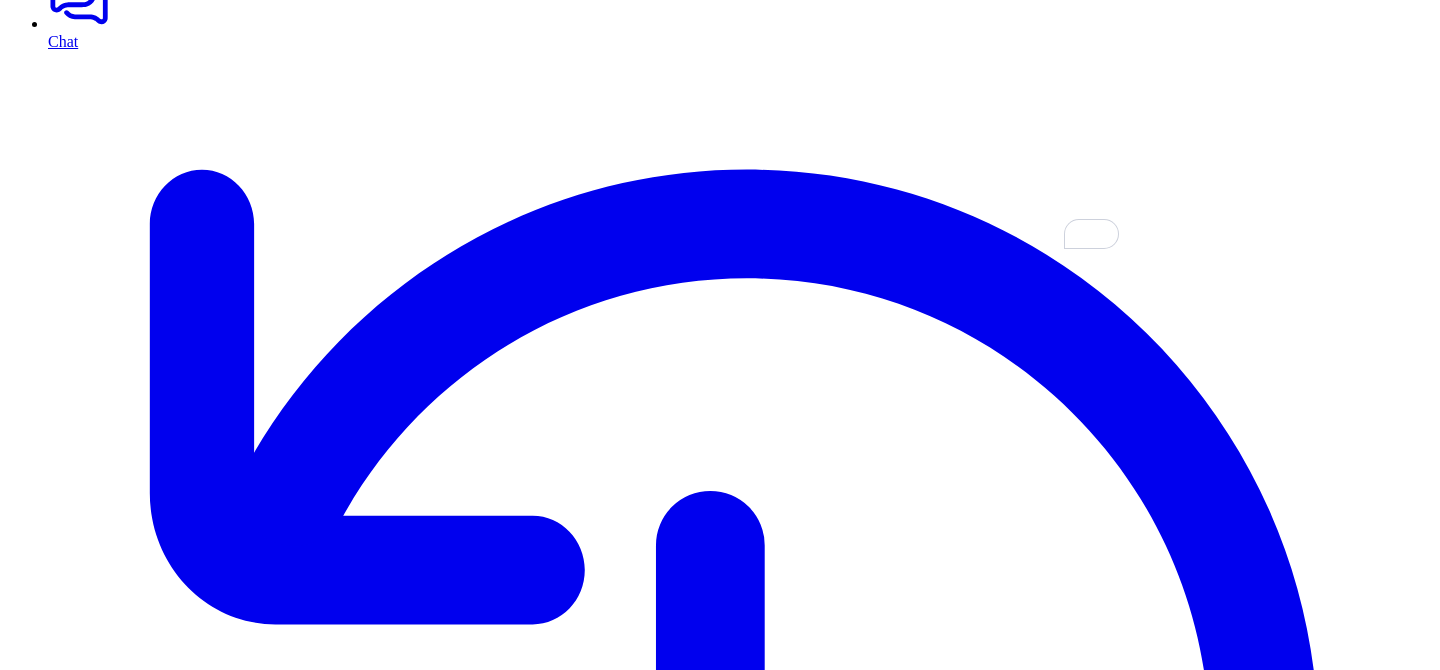 scroll, scrollTop: 167, scrollLeft: 0, axis: vertical 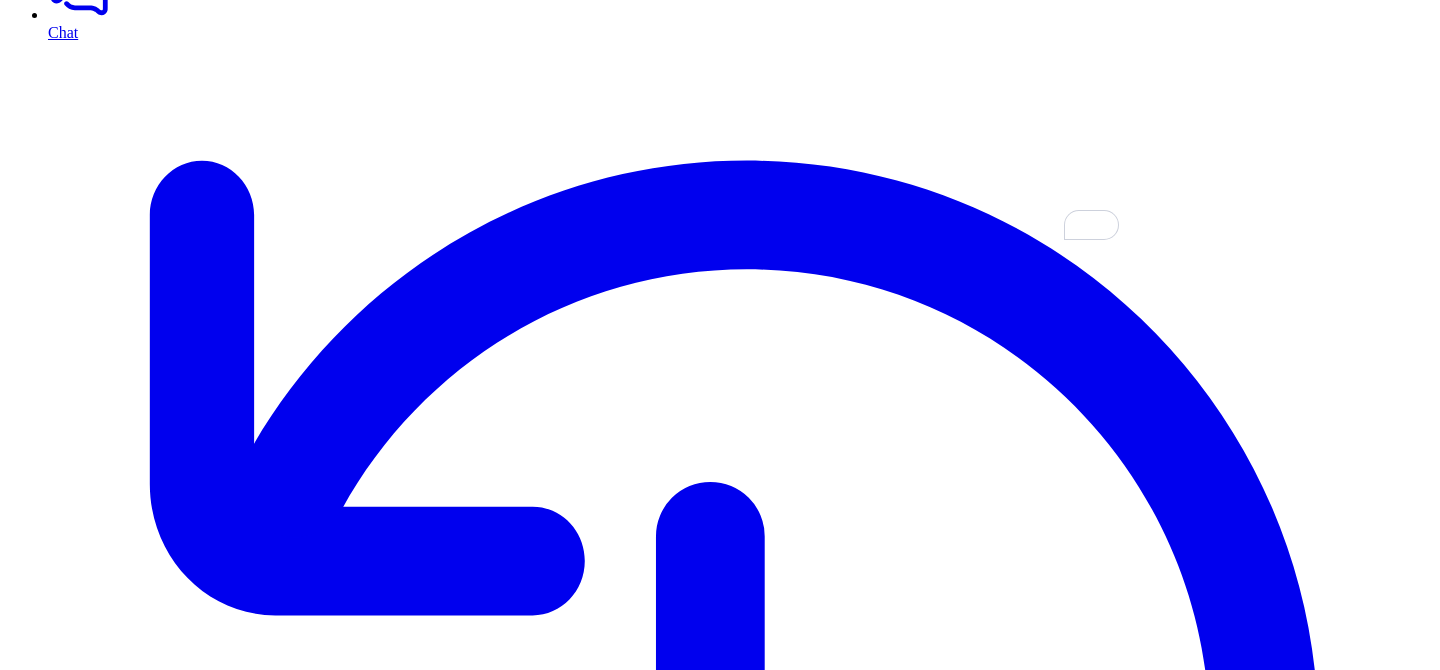 click on "Process tickets" at bounding box center (61, 13158) 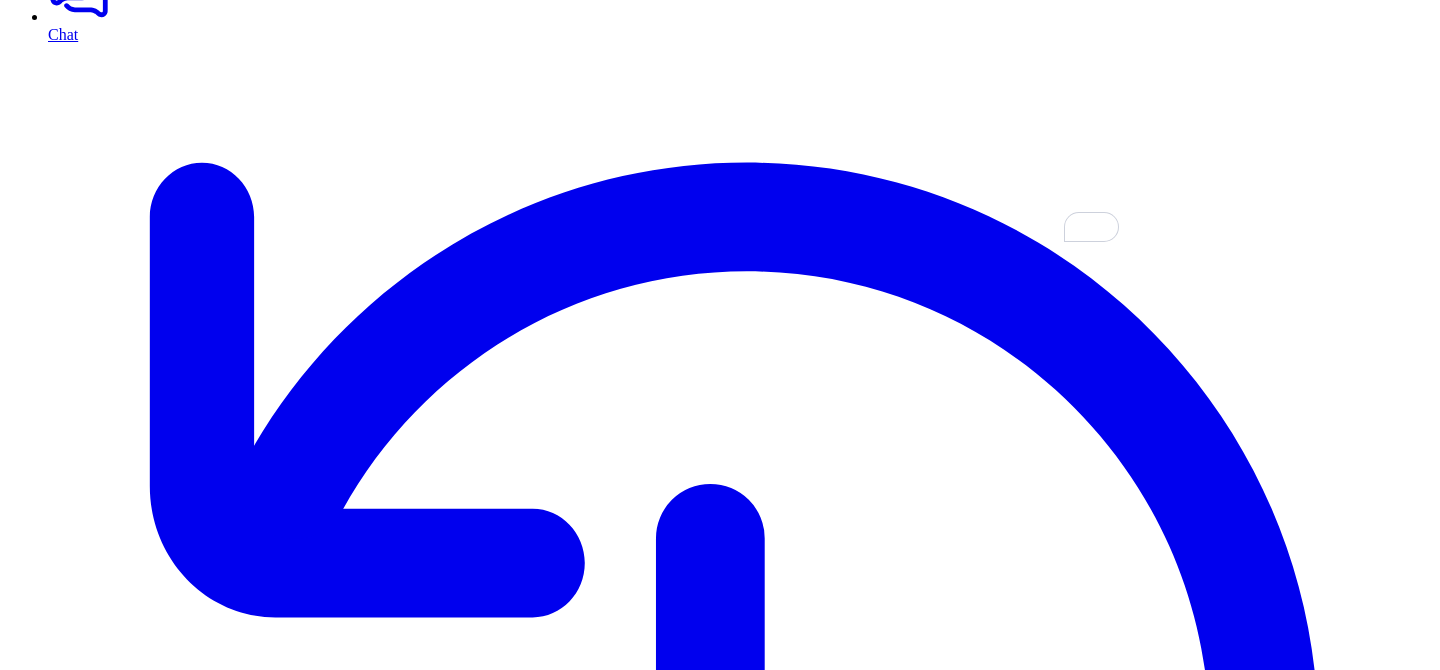 click on "**********" at bounding box center [416, 12909] 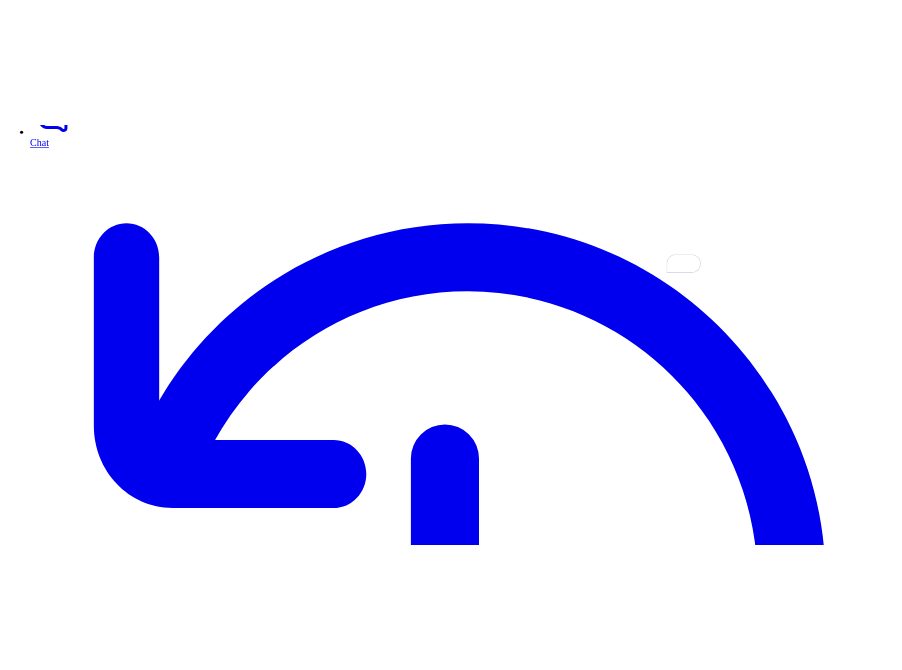 scroll, scrollTop: 169, scrollLeft: 0, axis: vertical 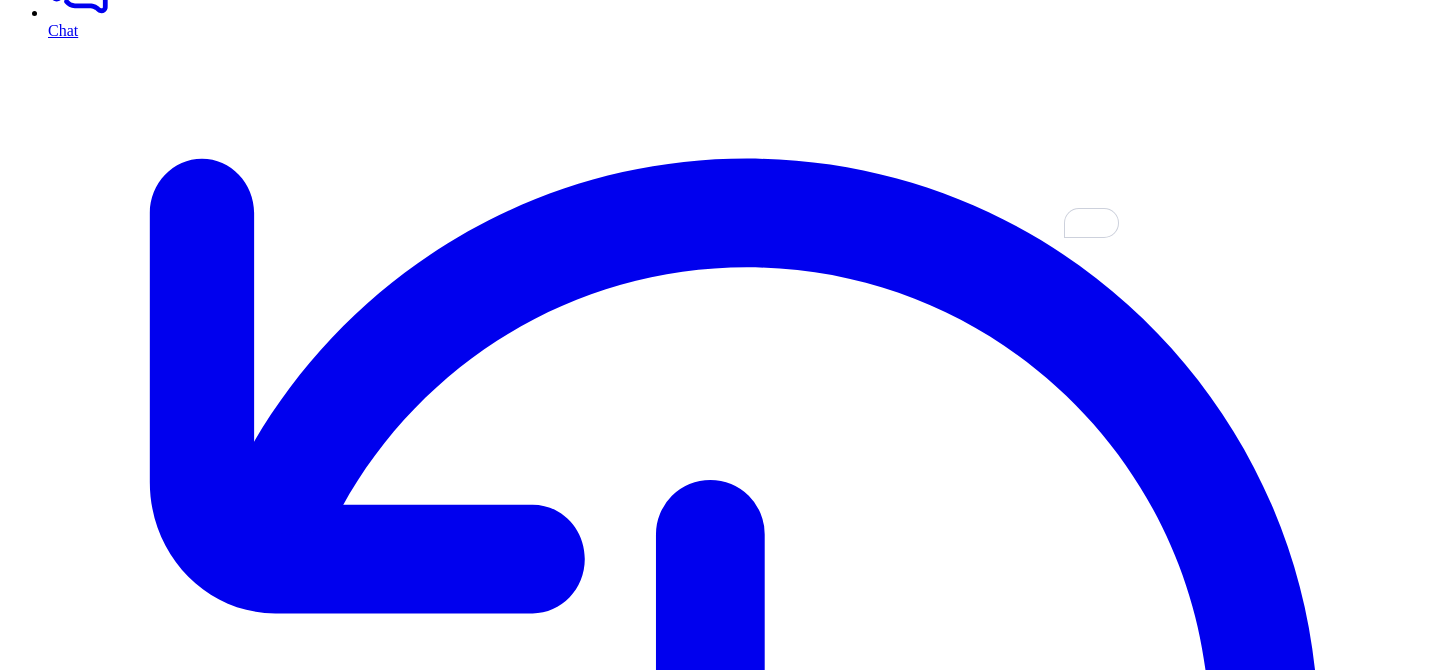 click on "**********" at bounding box center (416, 12905) 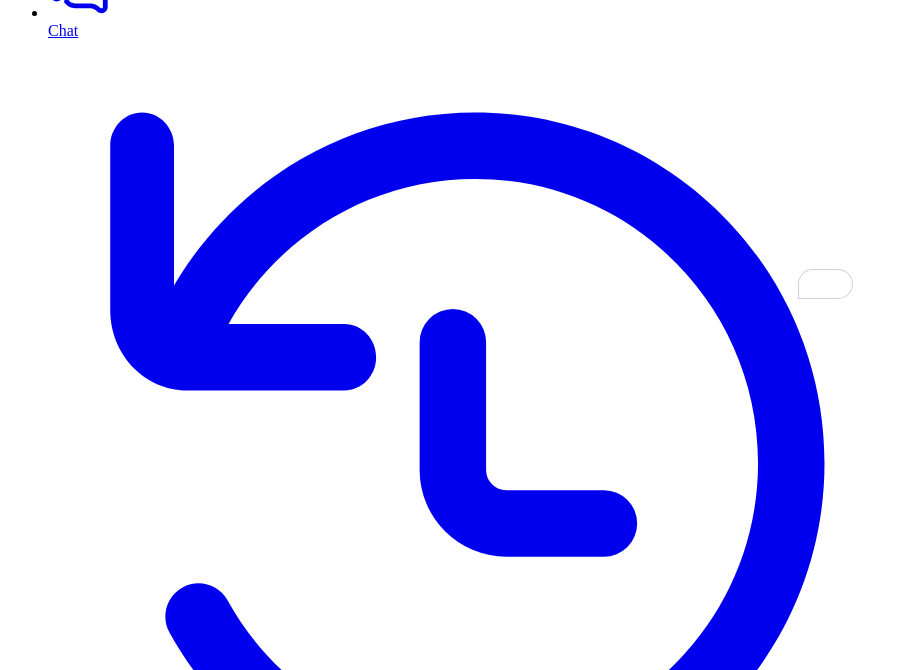 click on "**********" at bounding box center [283, 9420] 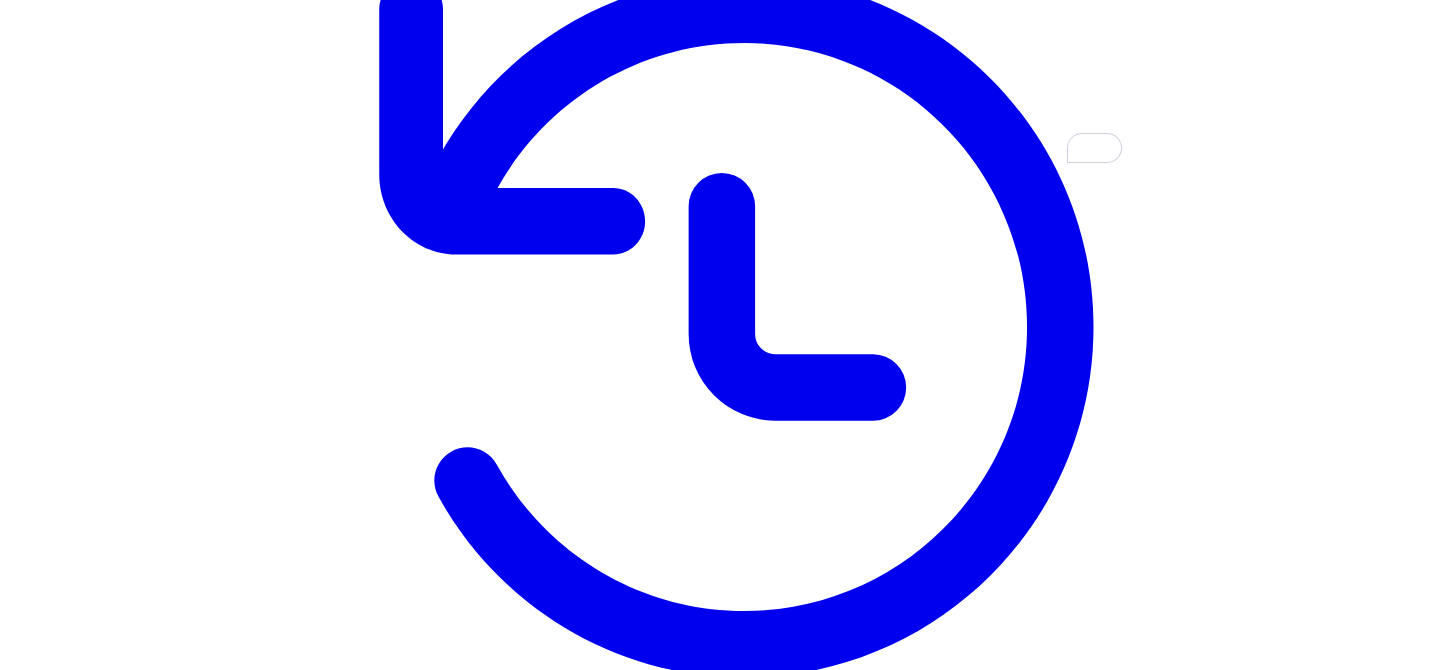 scroll, scrollTop: 270, scrollLeft: 0, axis: vertical 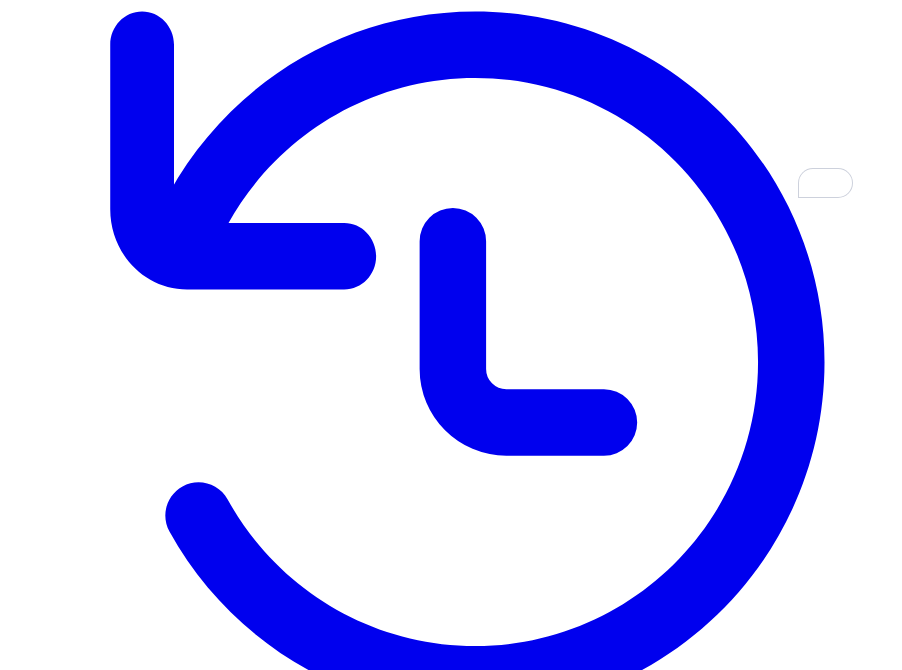 click on "Process tickets" at bounding box center [61, 9424] 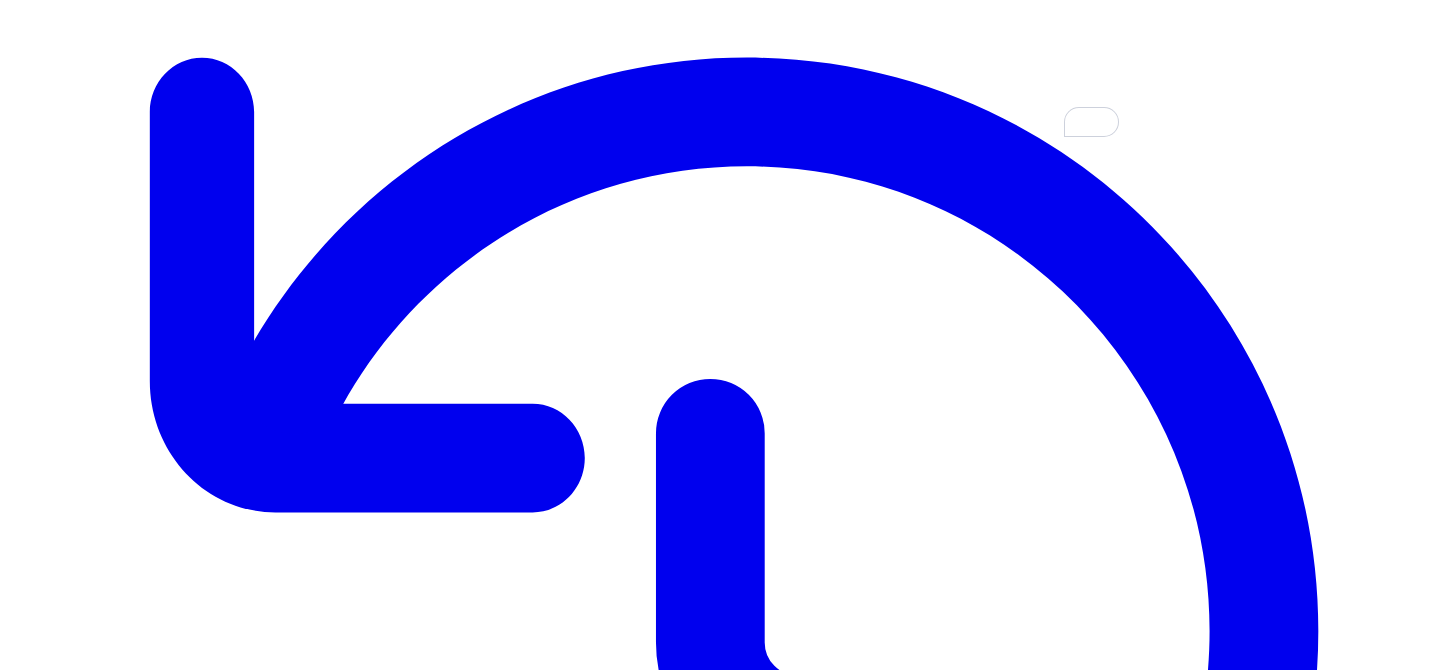 click on "View articles here" at bounding box center (577, 7749) 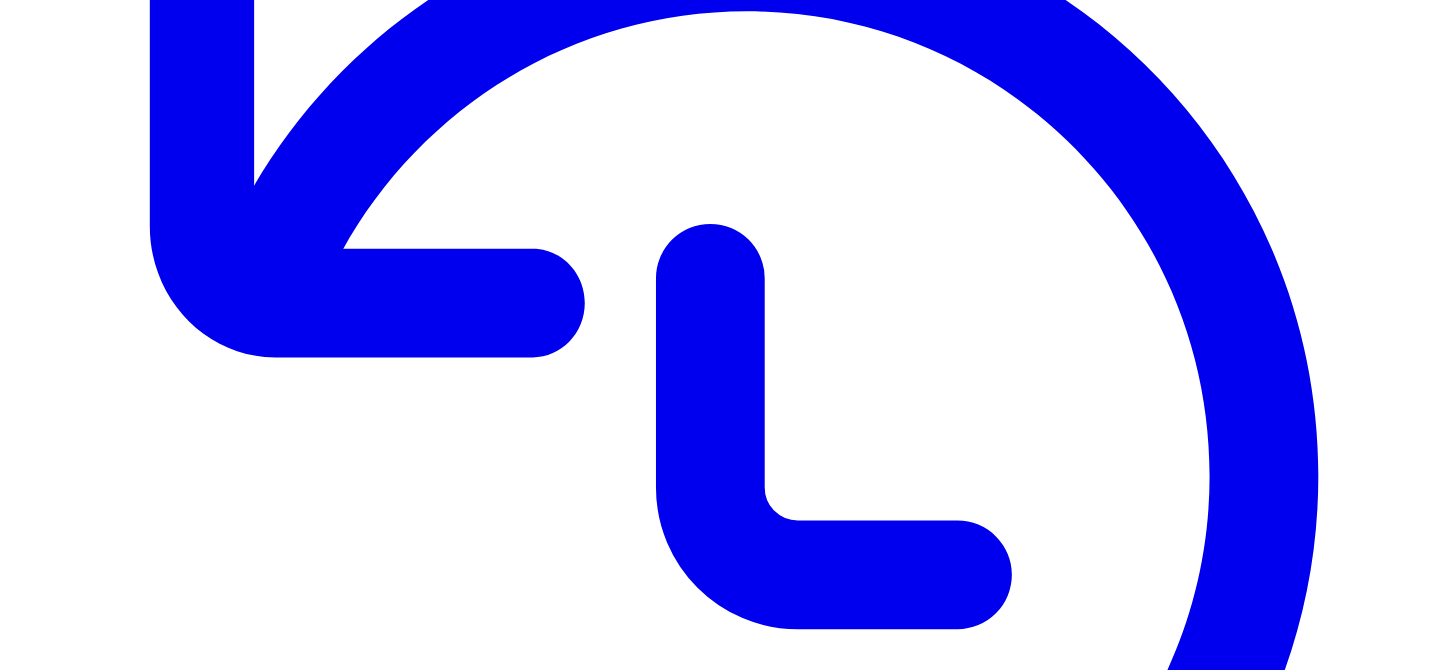 scroll, scrollTop: 0, scrollLeft: 0, axis: both 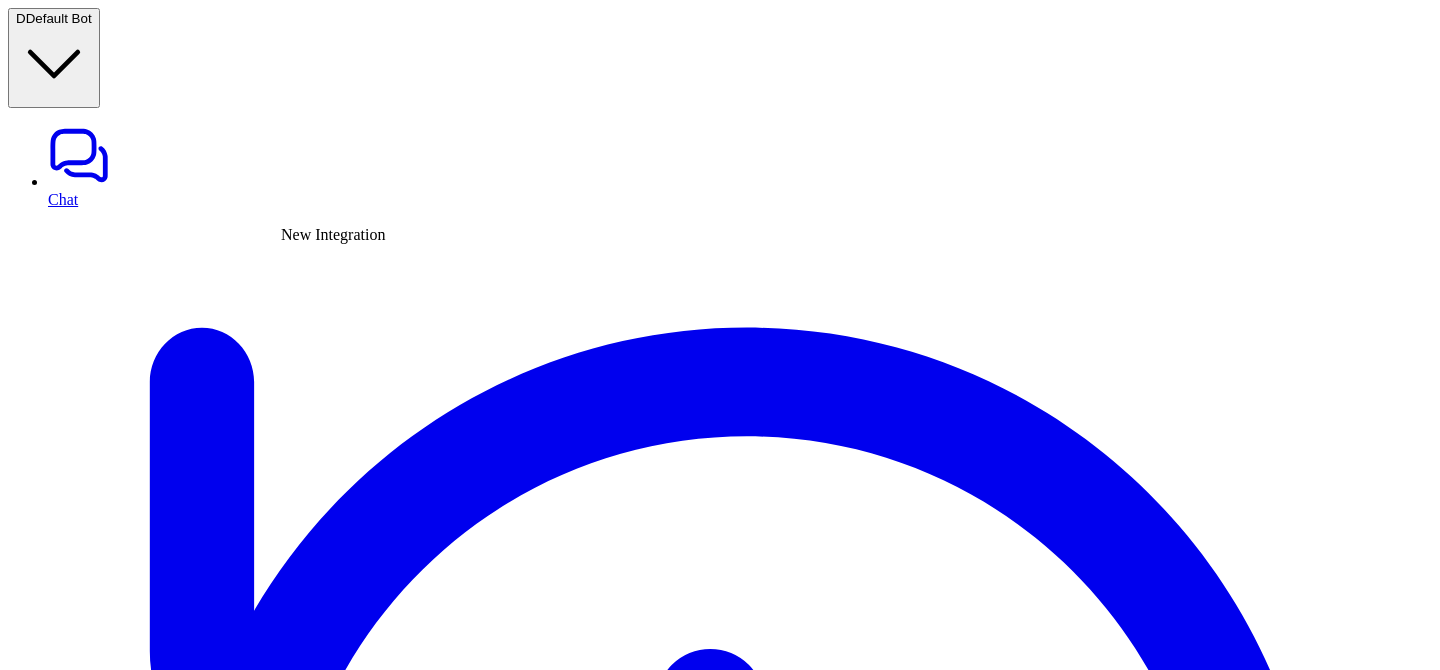 click at bounding box center (24, 5923) 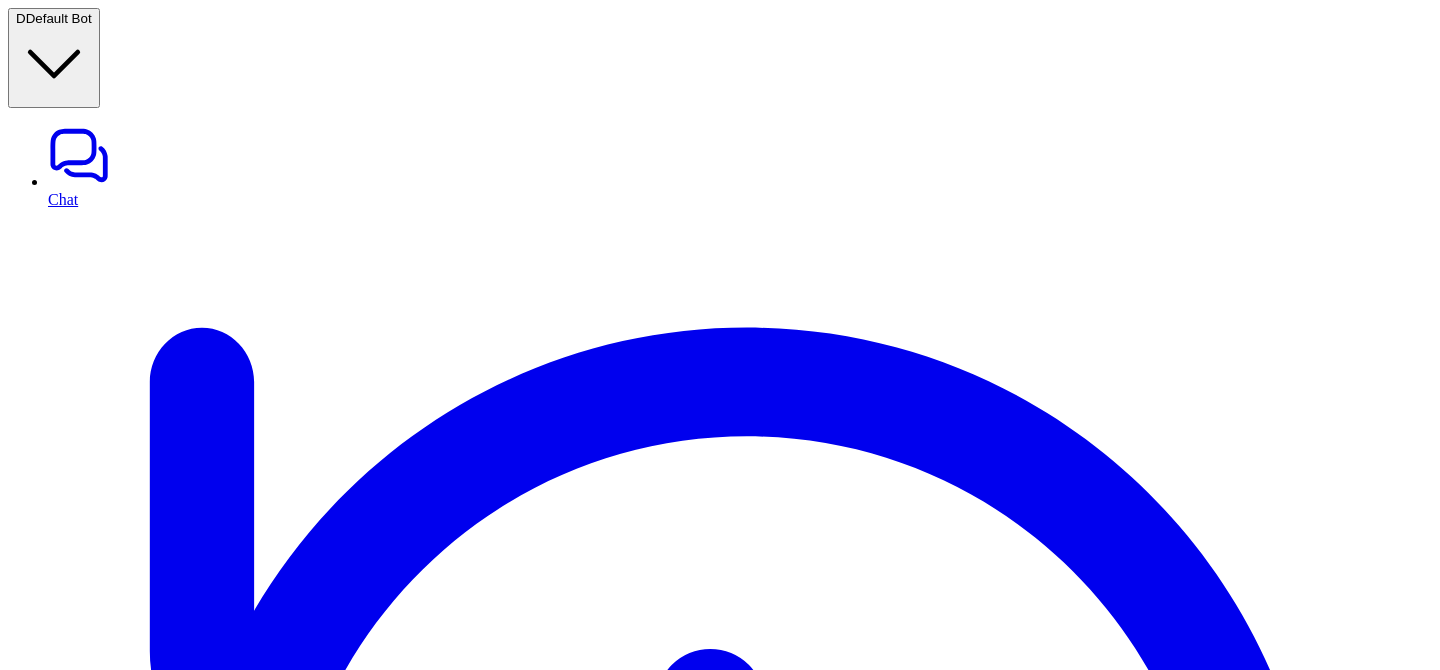 click on "Processing completed 207  tickets have been processed and AI articles have been generated from them.   View articles here   or  chat here" at bounding box center [720, 7964] 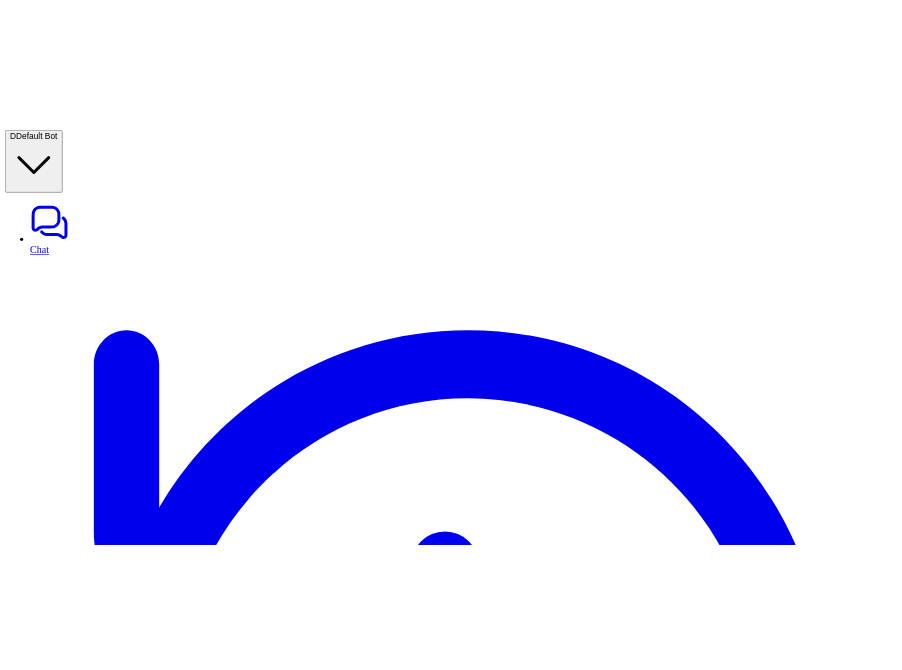 scroll, scrollTop: 127, scrollLeft: 0, axis: vertical 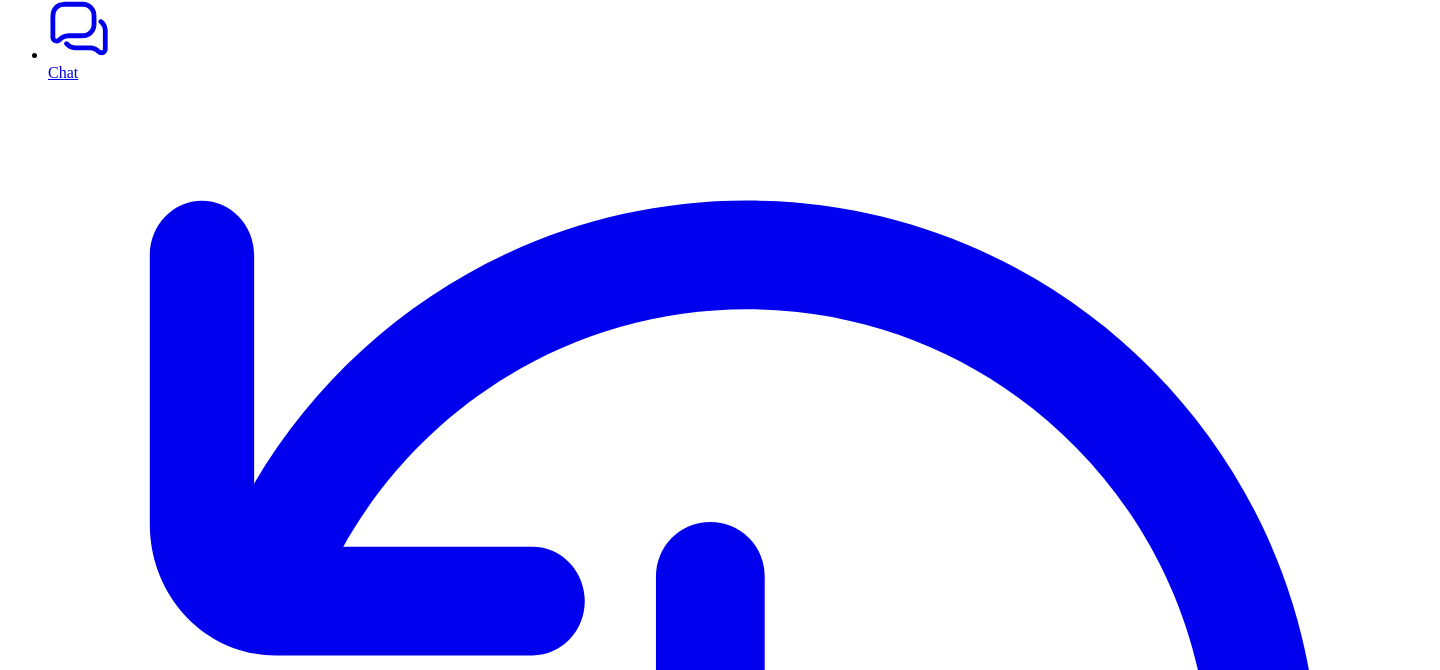 type on "**********" 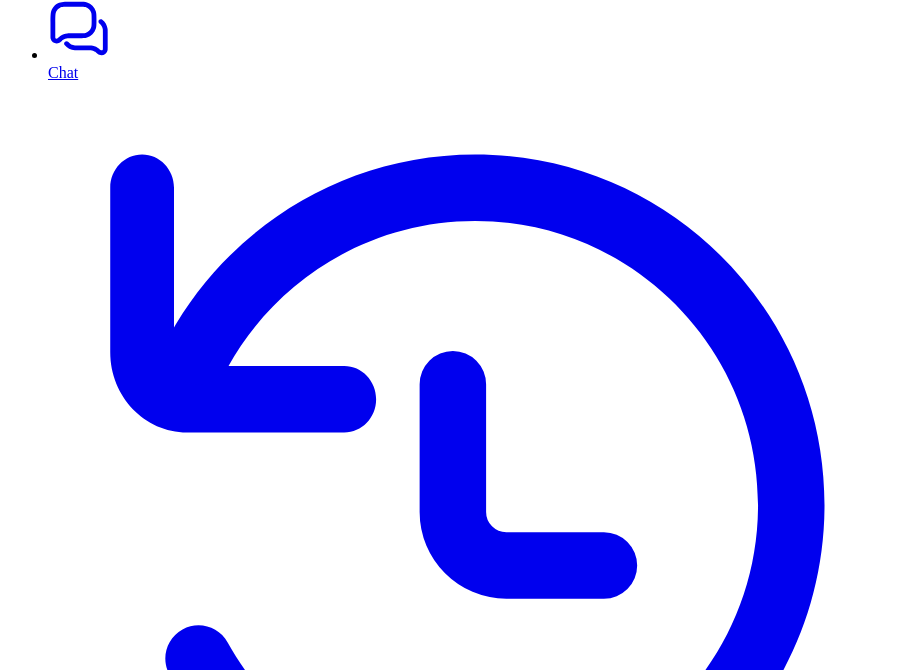 scroll, scrollTop: 244, scrollLeft: 0, axis: vertical 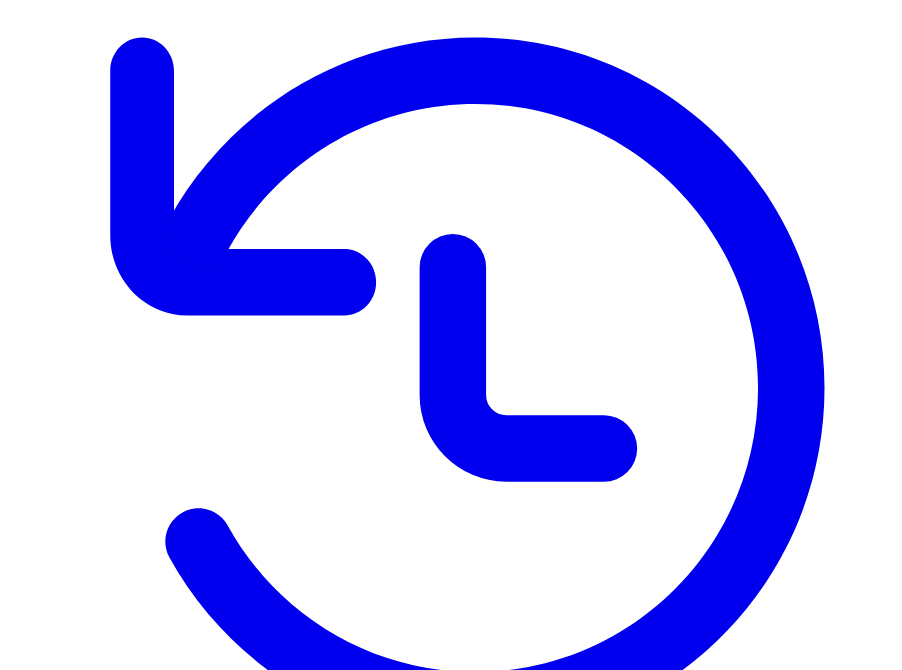 click on "Start Crawling" at bounding box center [58, 7498] 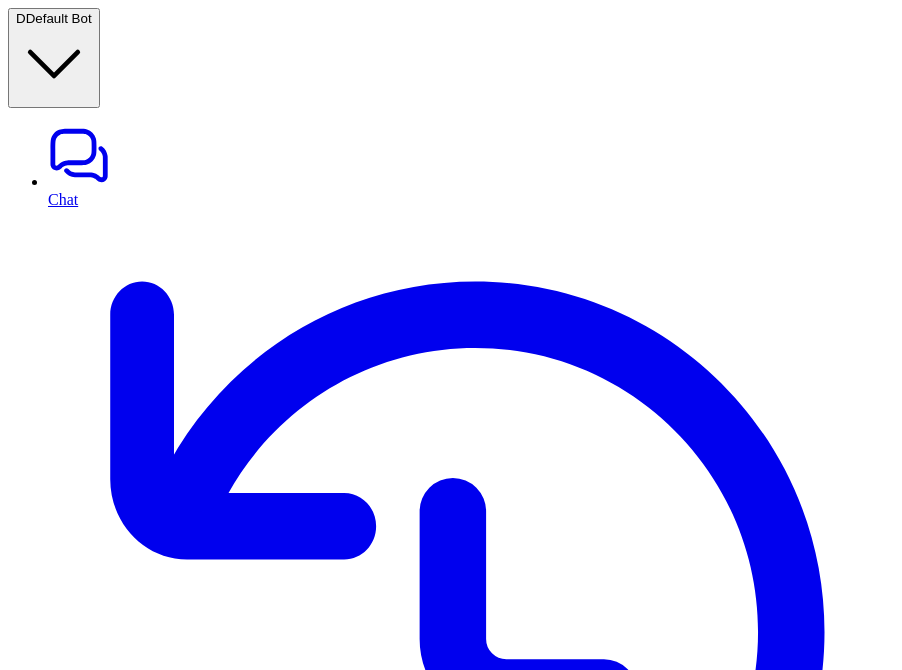 scroll, scrollTop: 0, scrollLeft: 0, axis: both 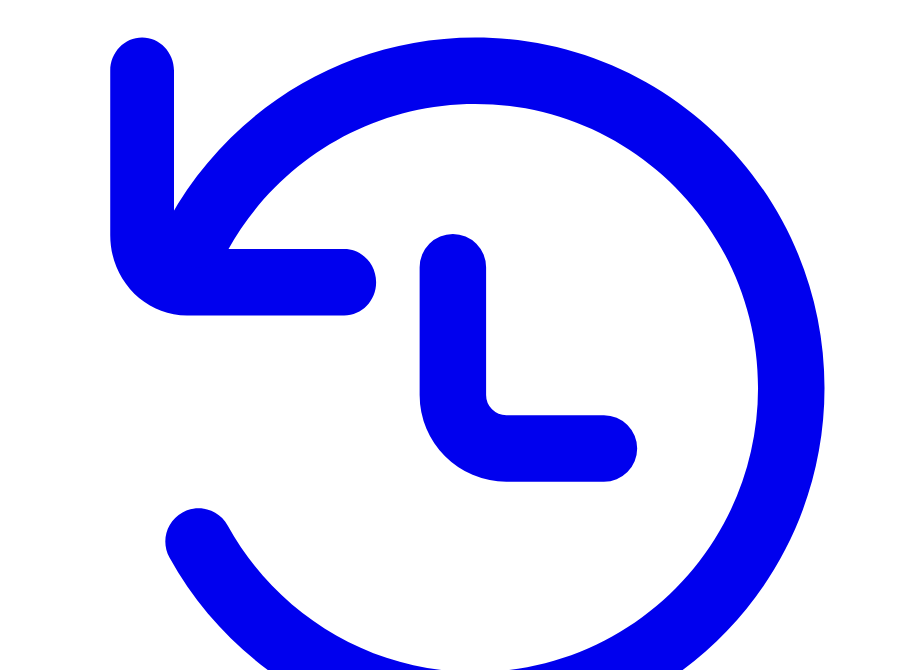 click on "Start crawling from" at bounding box center [79, 7300] 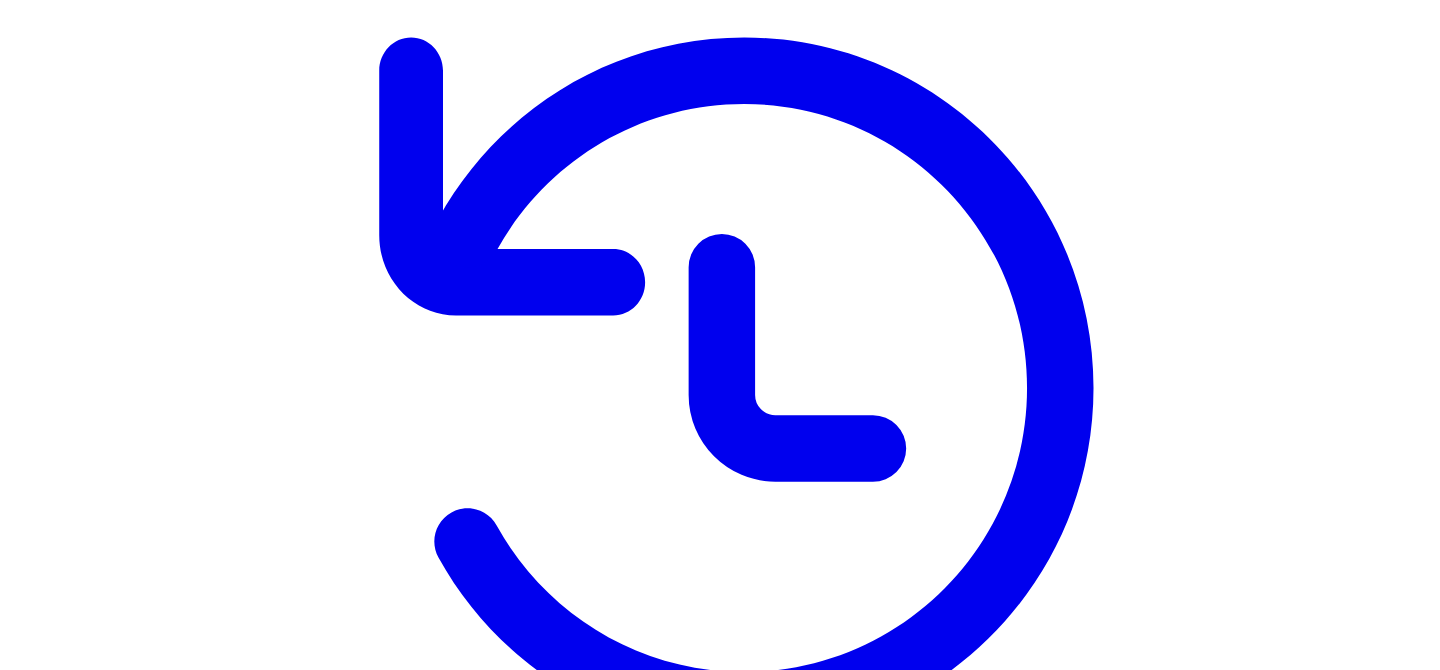 scroll, scrollTop: 127, scrollLeft: 0, axis: vertical 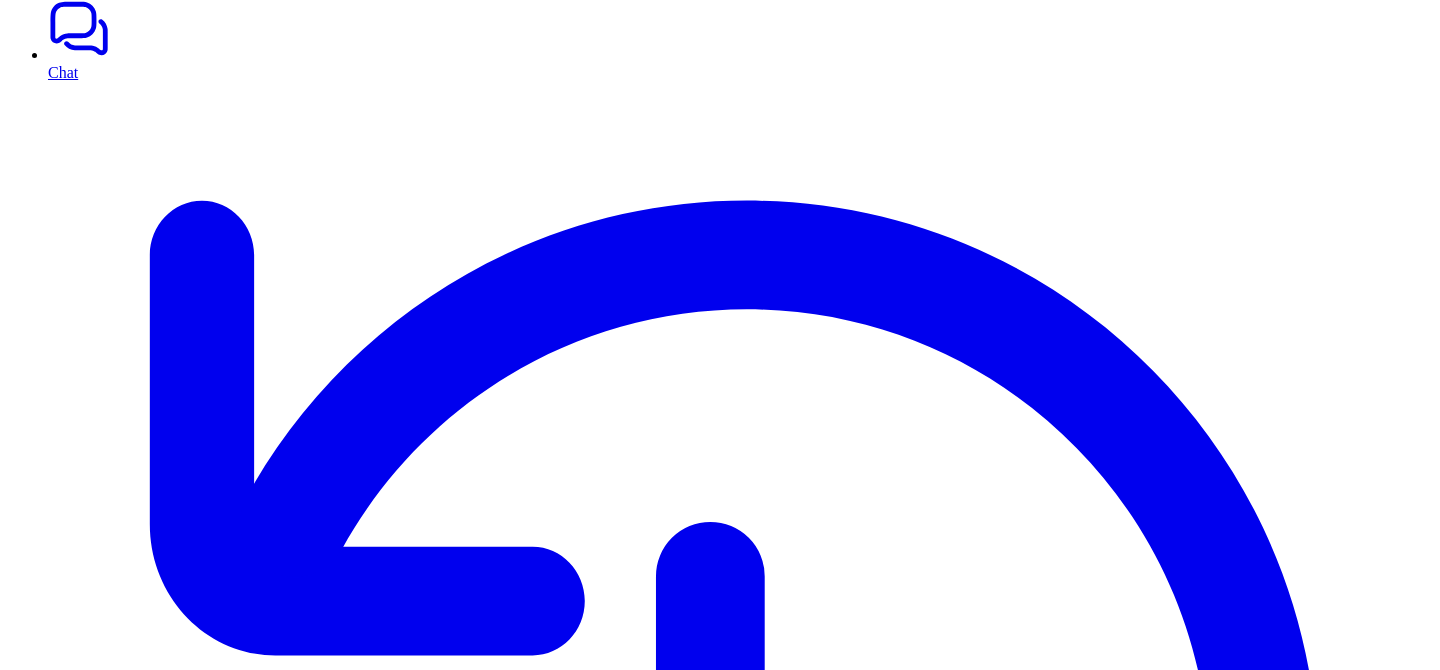 click on "Zendesk" at bounding box center (740, 5905) 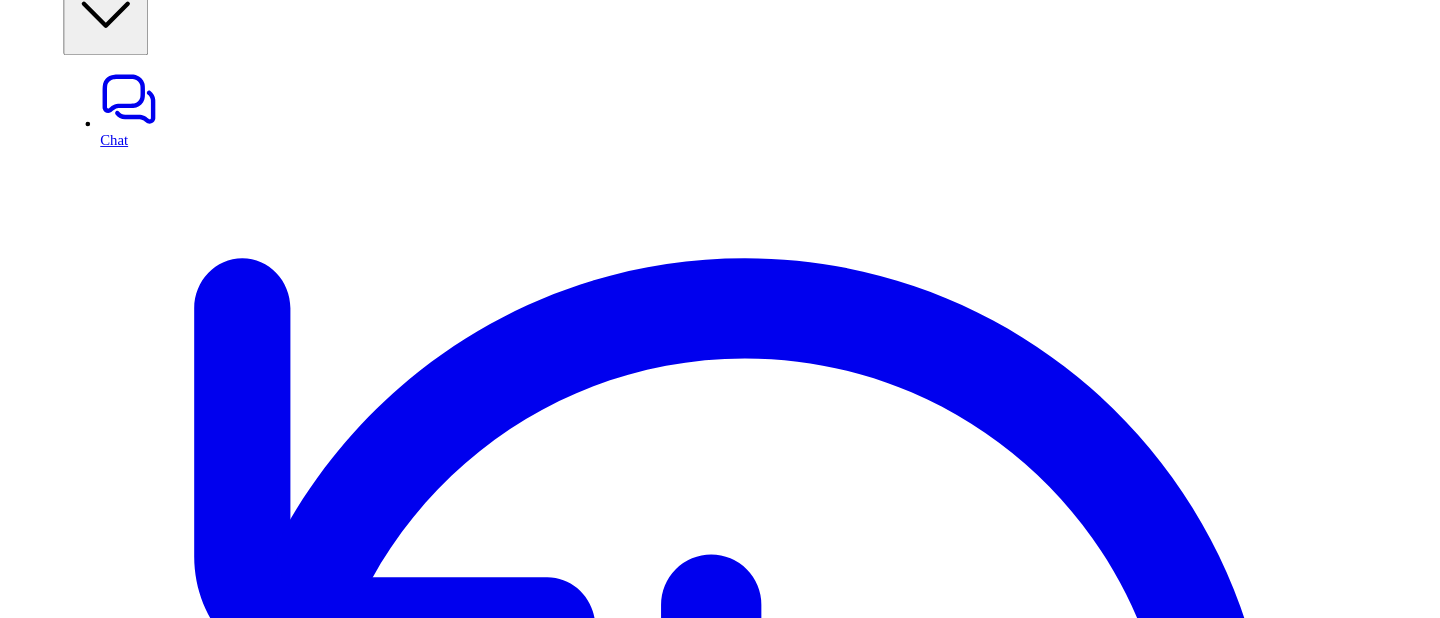 scroll, scrollTop: 0, scrollLeft: 0, axis: both 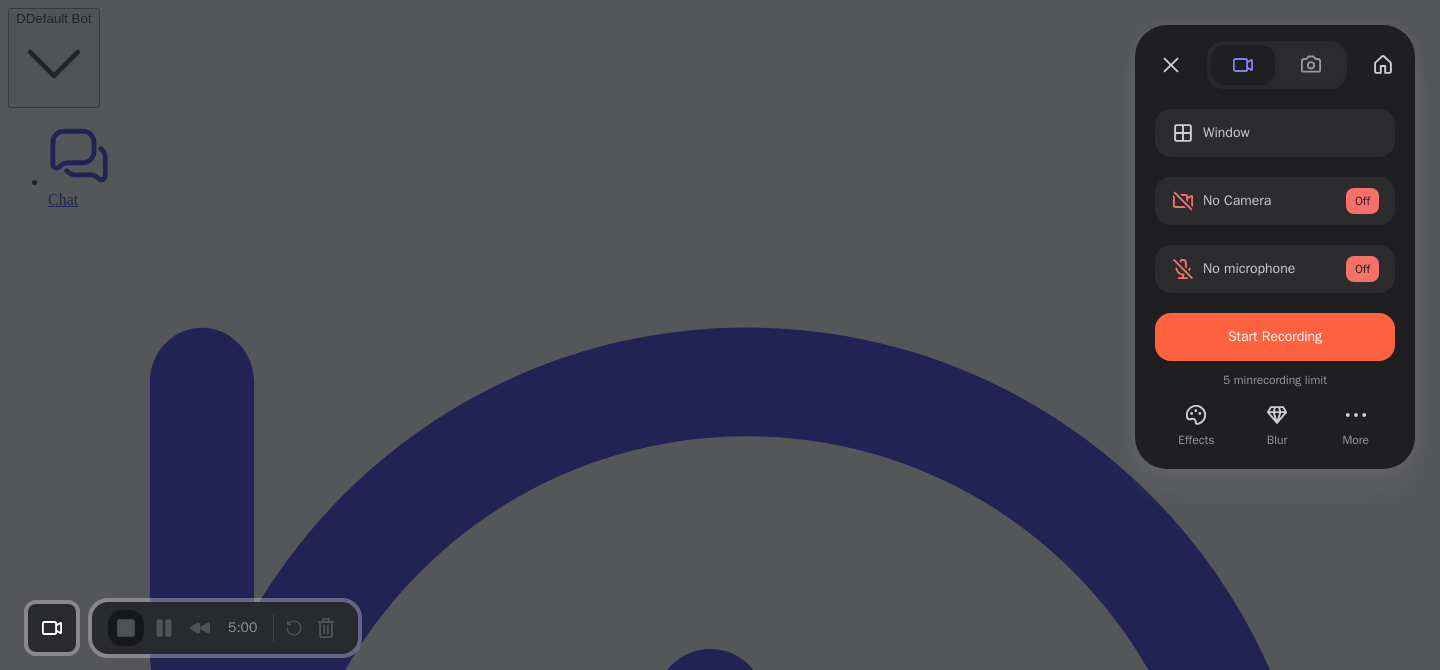 click on "Window No Camera Off No microphone Off Start Recording" at bounding box center (1275, 235) 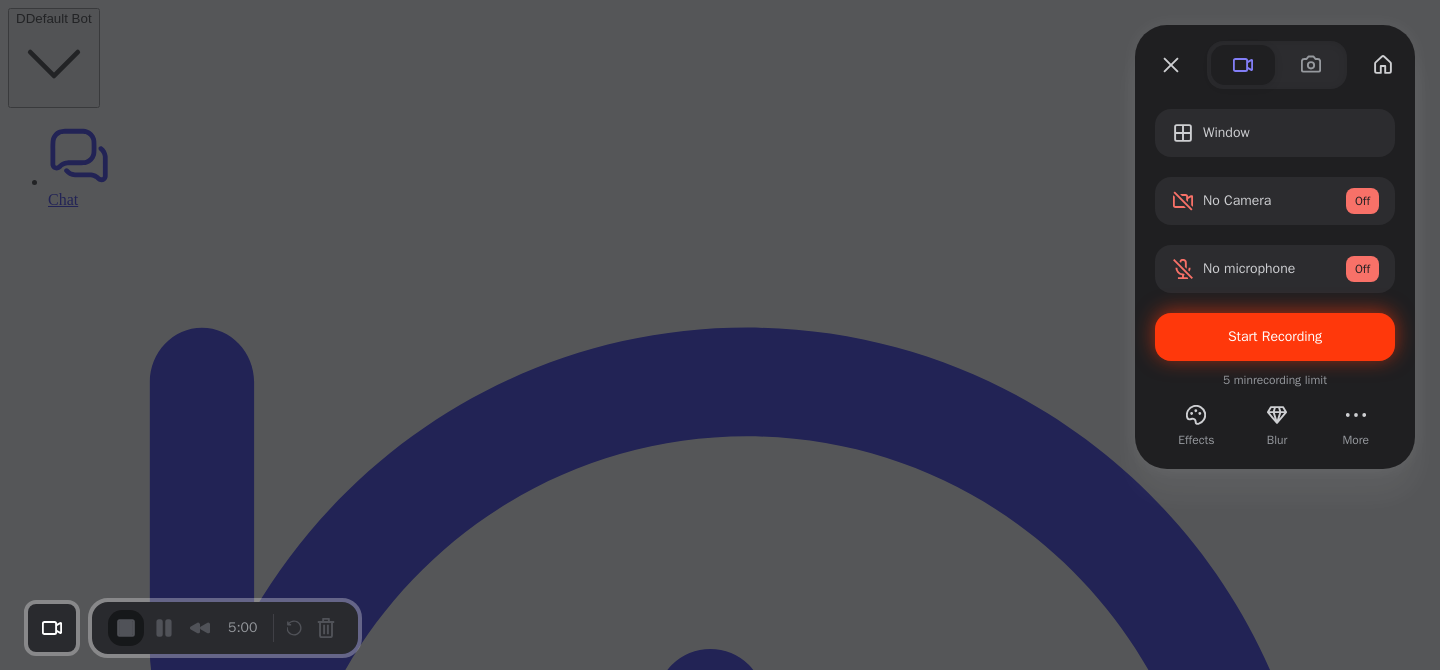 click on "Start Recording" at bounding box center (1275, 337) 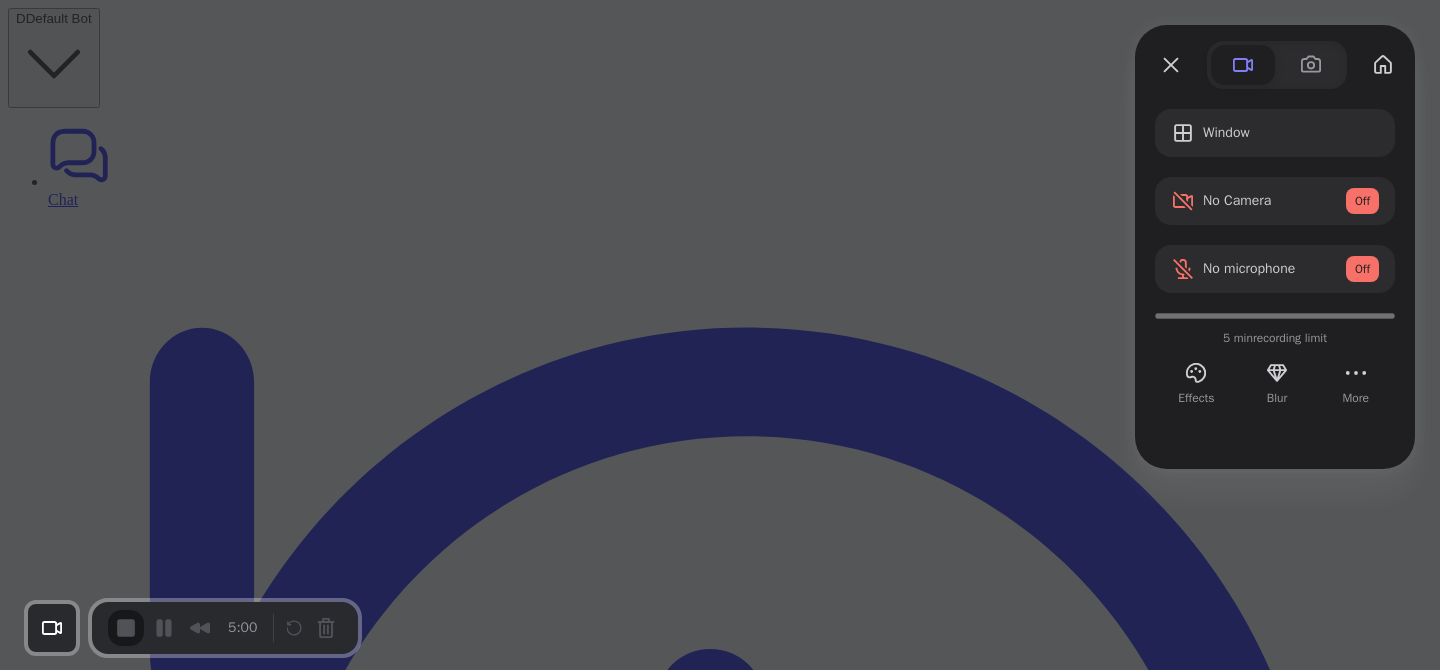click on "Yes, proceed" at bounding box center [387, 1530] 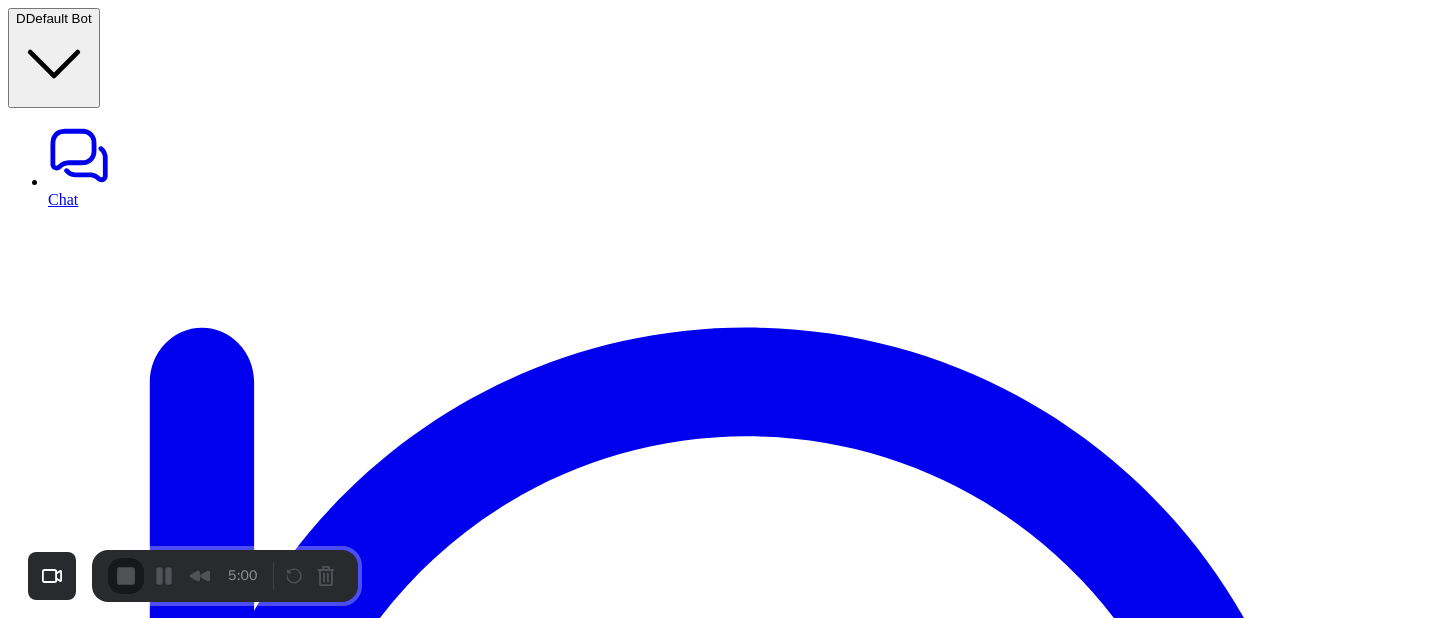 click on "Start Recording" at bounding box center (54, 670) 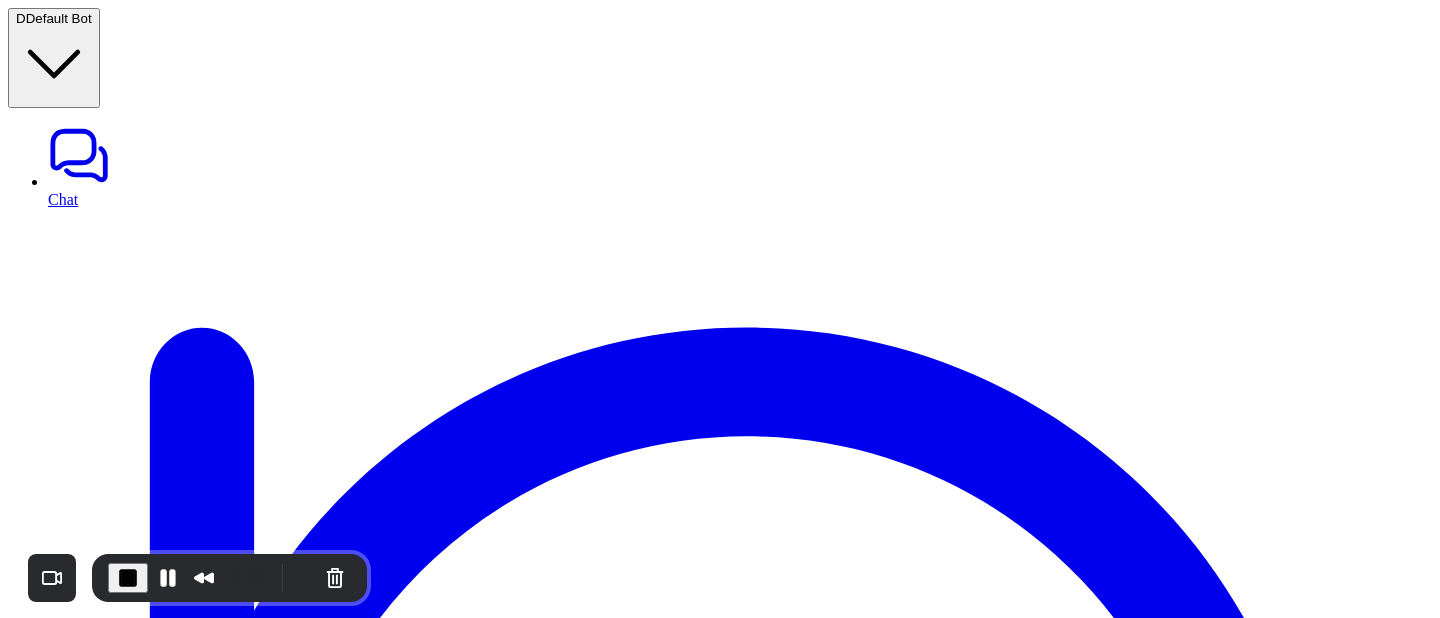 click on "Advanced prompt filter (optional) Note that this prompt needs to be crafted carefully and you should proceed with caution." at bounding box center [720, 13116] 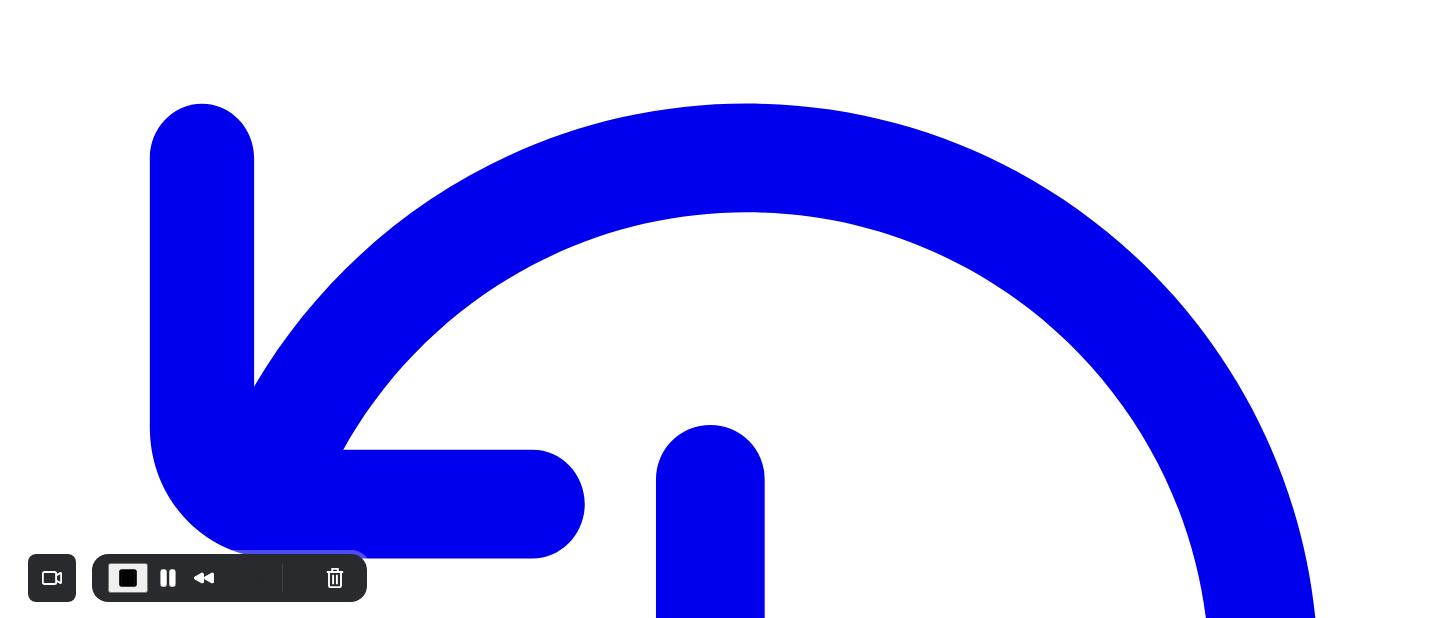 scroll, scrollTop: 231, scrollLeft: 0, axis: vertical 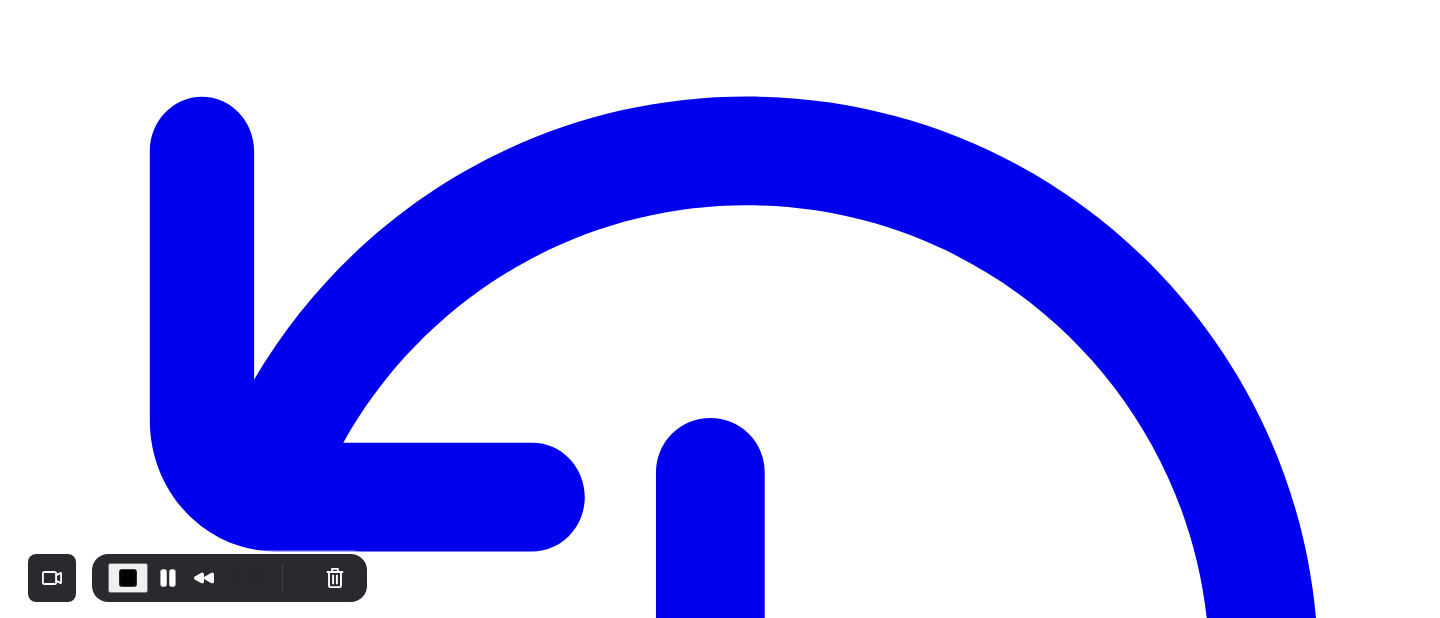 click at bounding box center [85, 12795] 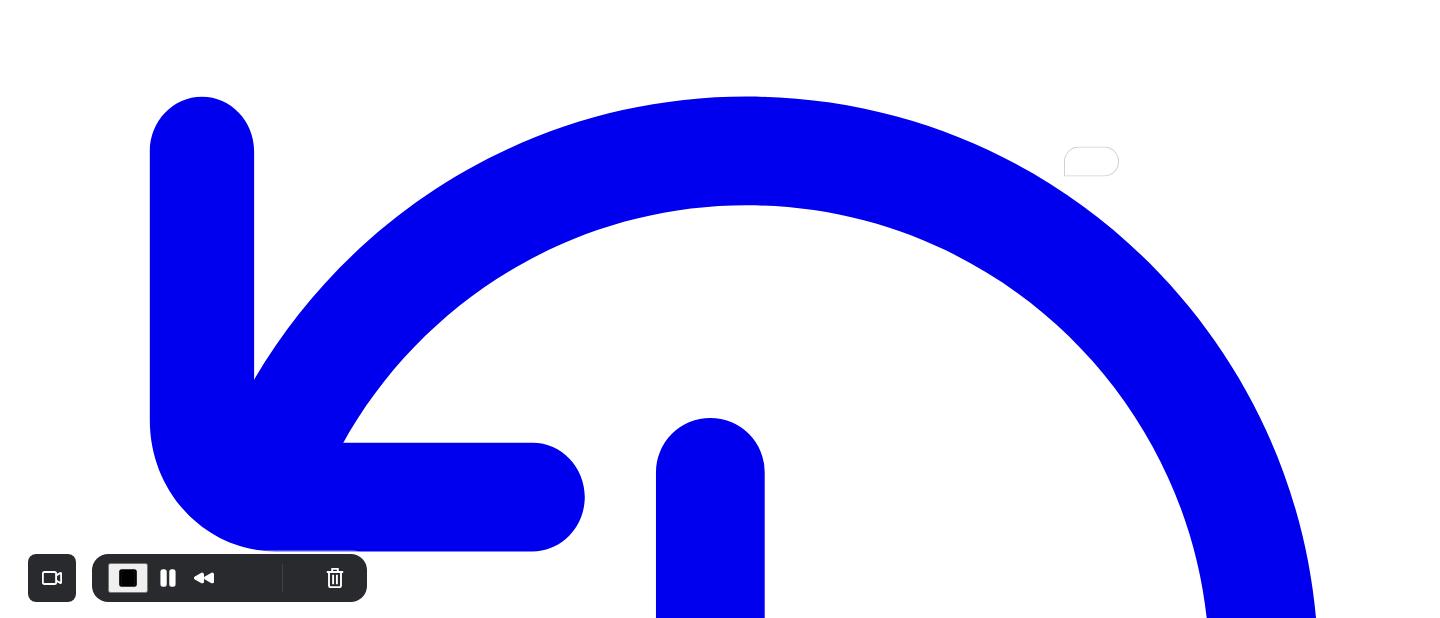 type on "**********" 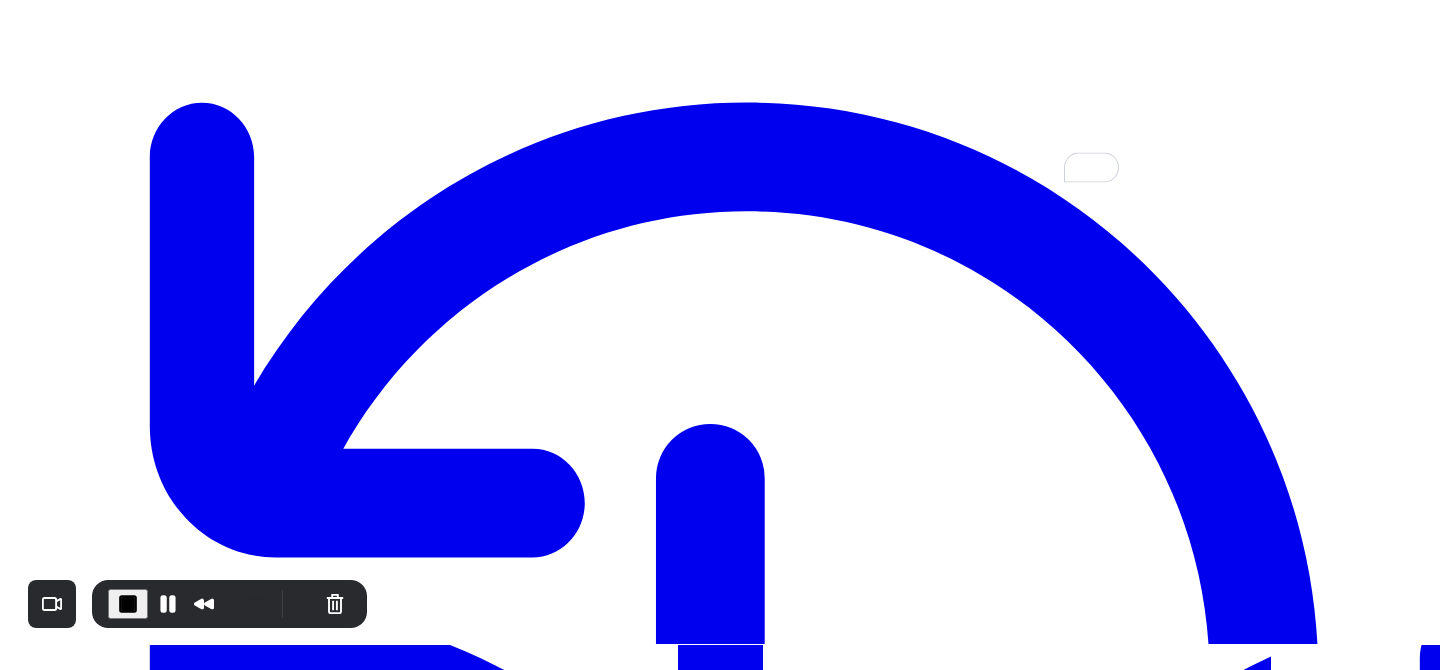 scroll, scrollTop: 252, scrollLeft: 0, axis: vertical 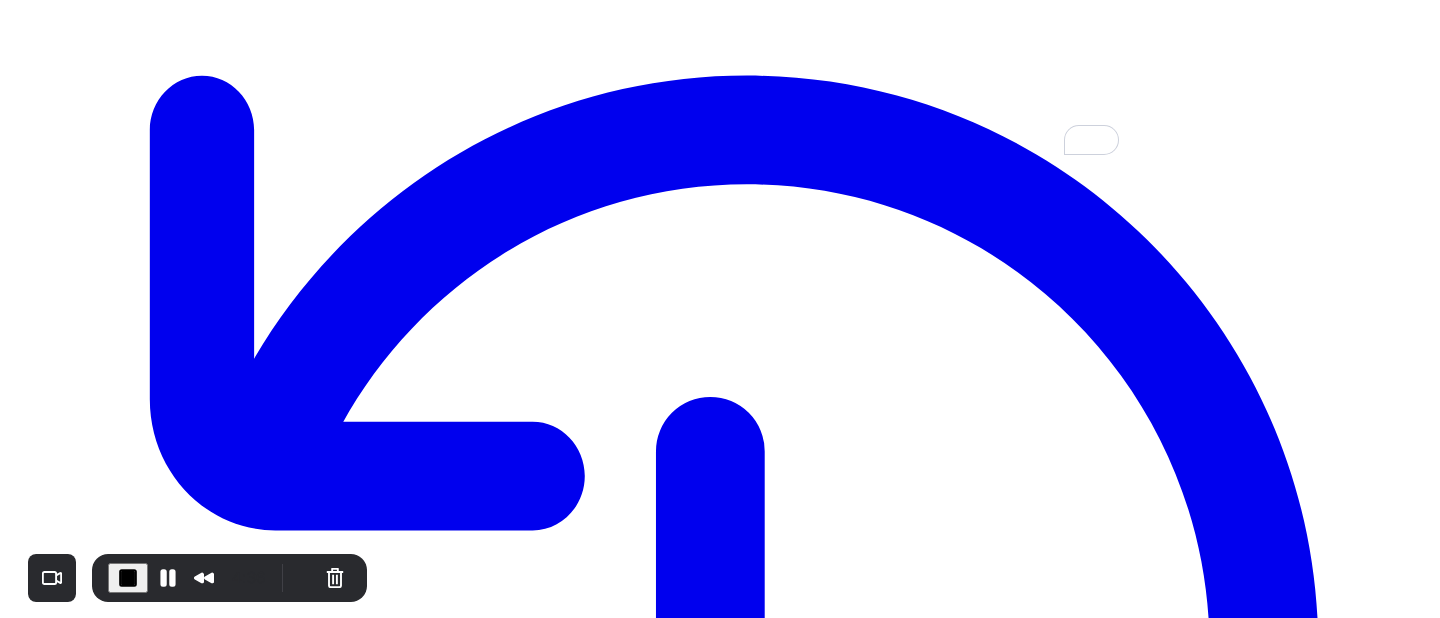 drag, startPoint x: 222, startPoint y: 408, endPoint x: 37, endPoint y: 383, distance: 186.68155 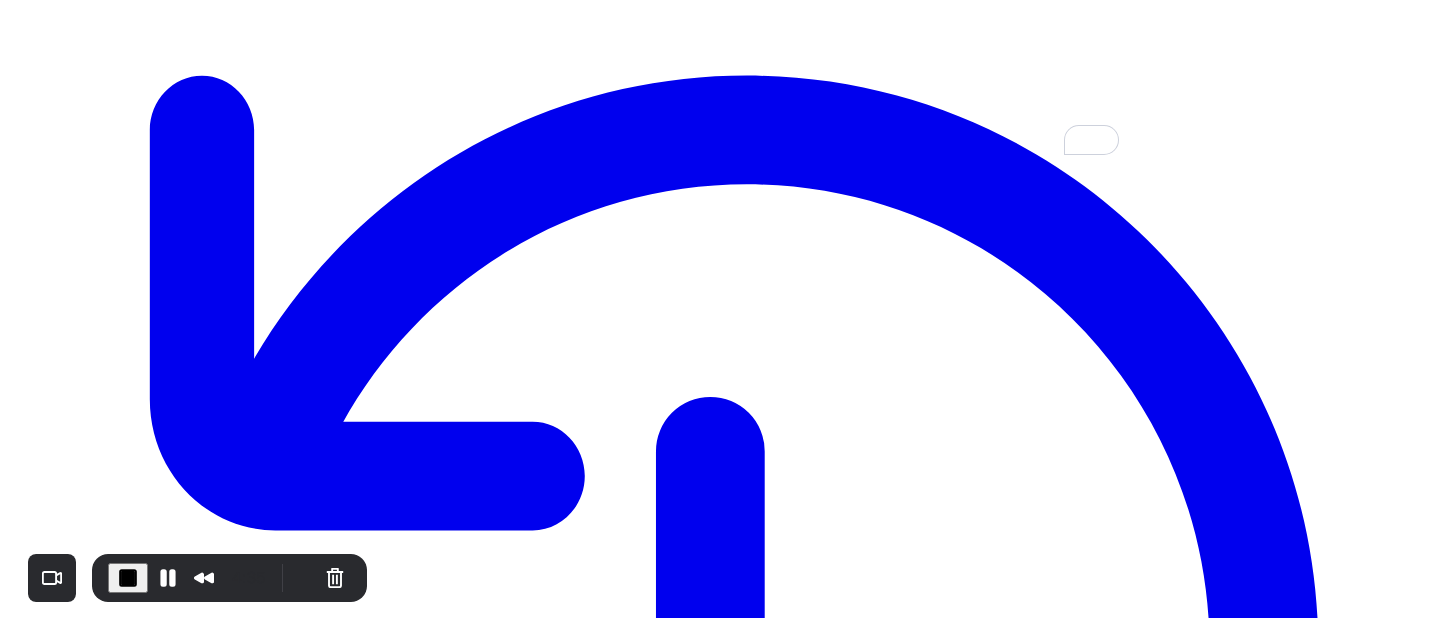 click on "Processing..." at bounding box center [720, 7741] 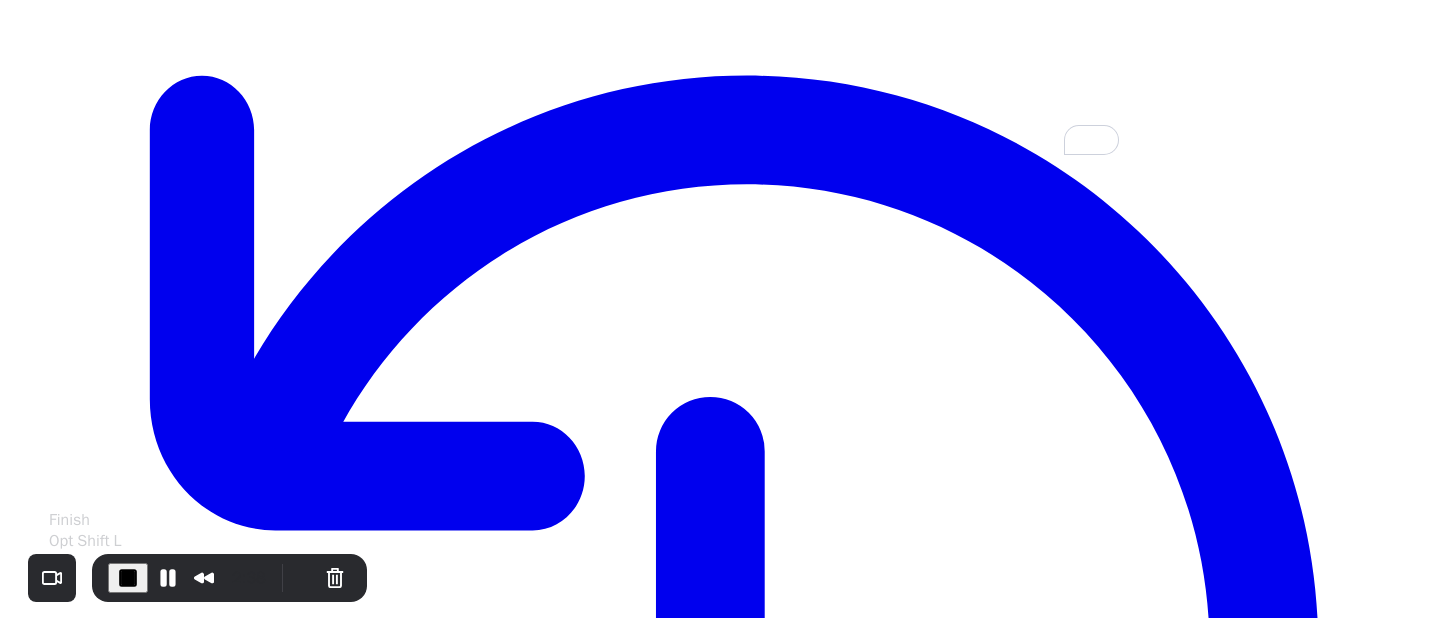 click at bounding box center (128, 578) 